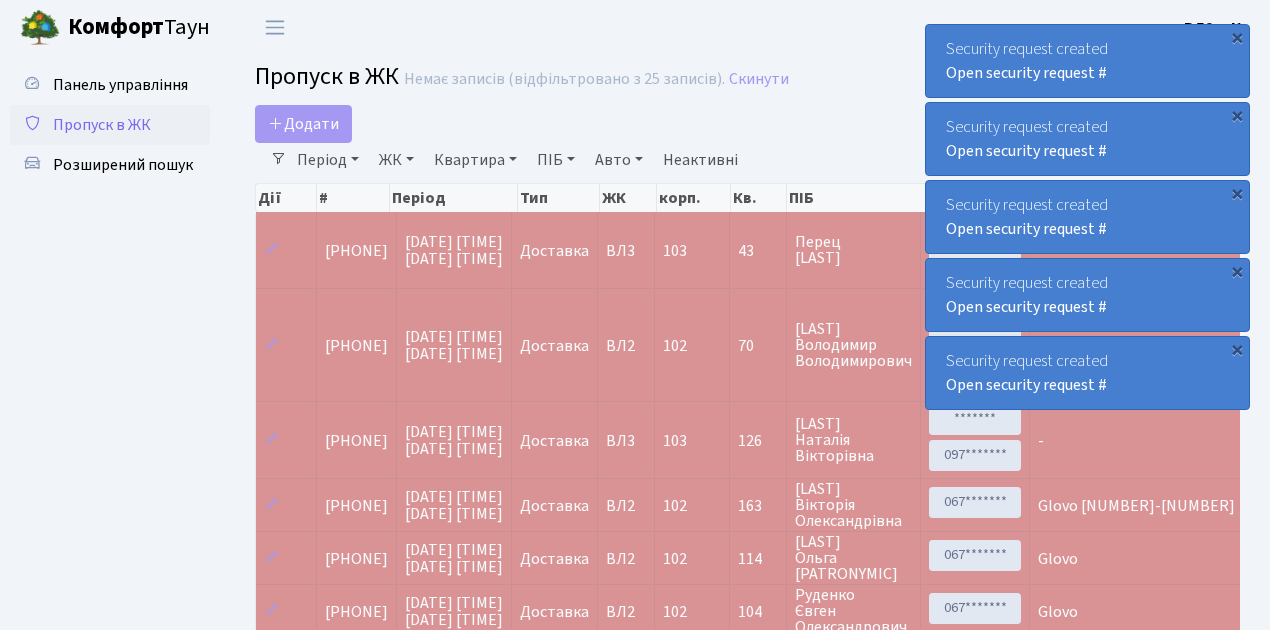 select on "25" 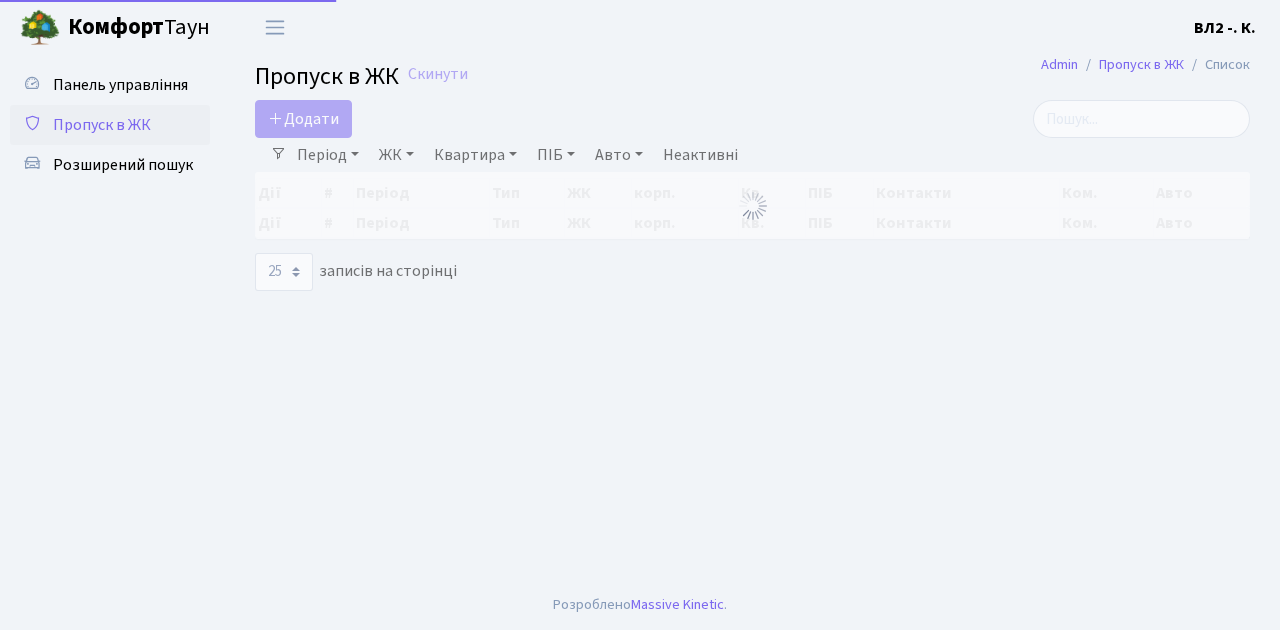 select on "25" 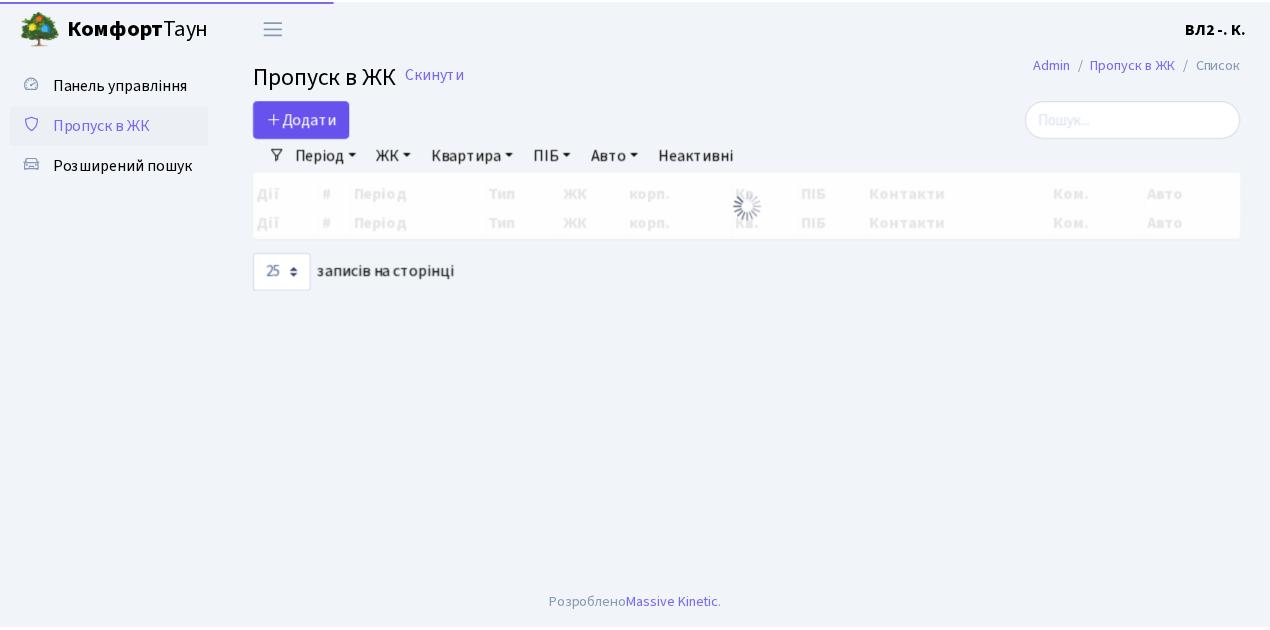 scroll, scrollTop: 0, scrollLeft: 0, axis: both 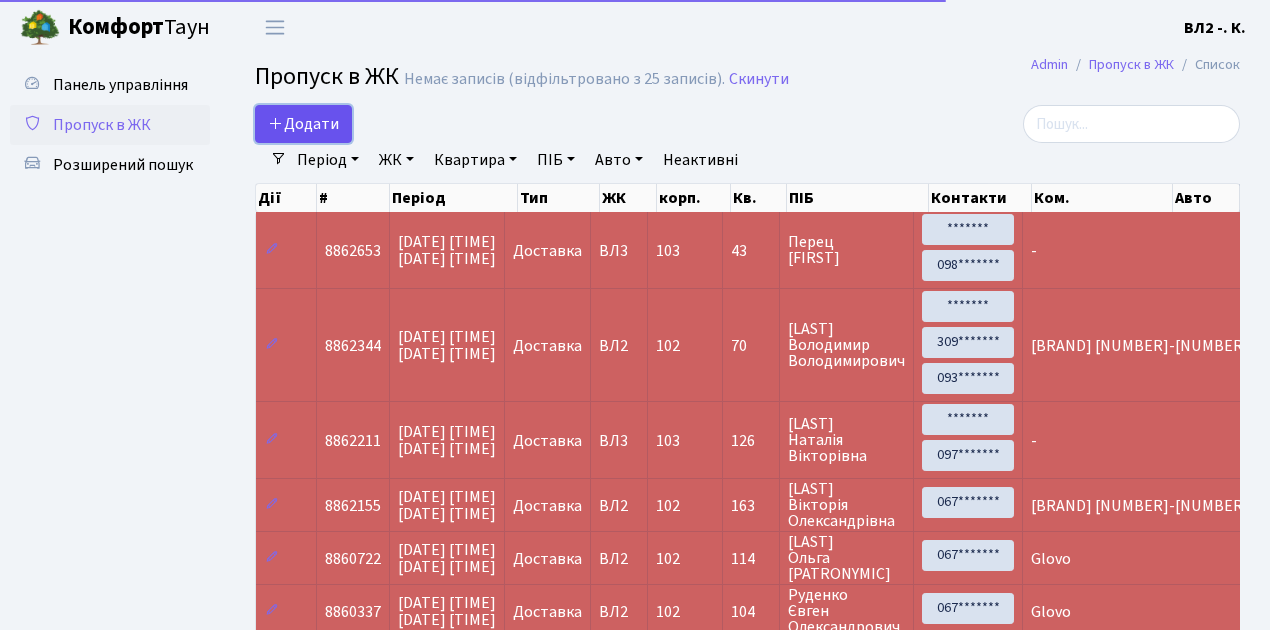 click on "Додати" at bounding box center [303, 124] 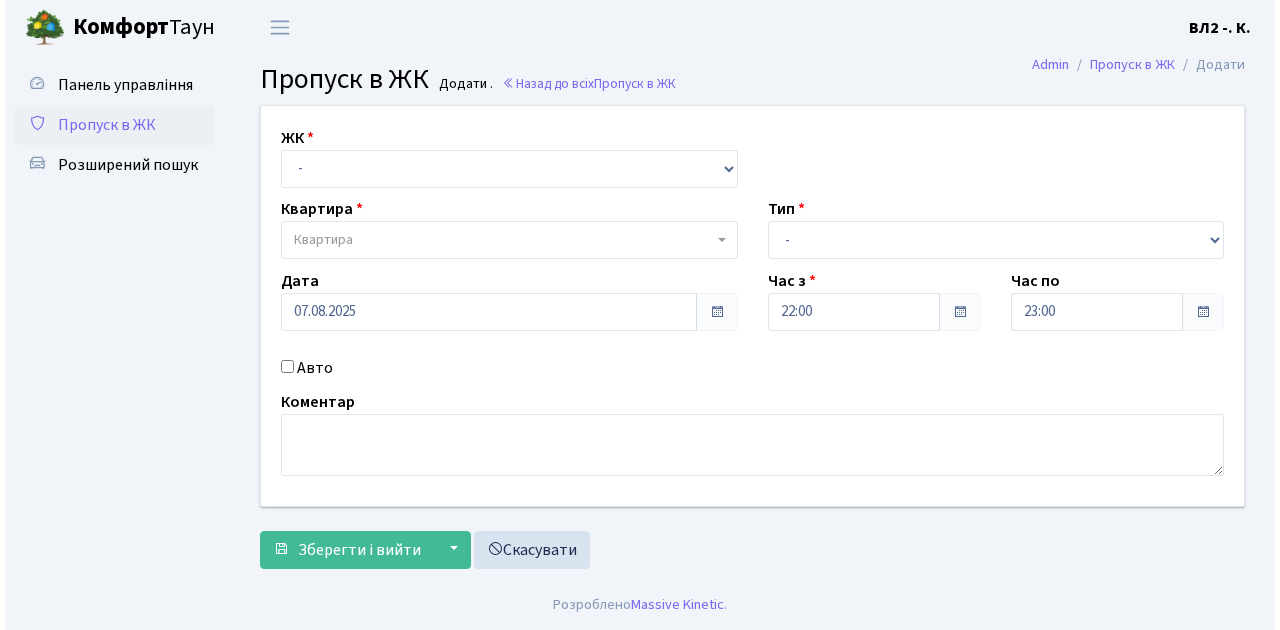 scroll, scrollTop: 0, scrollLeft: 0, axis: both 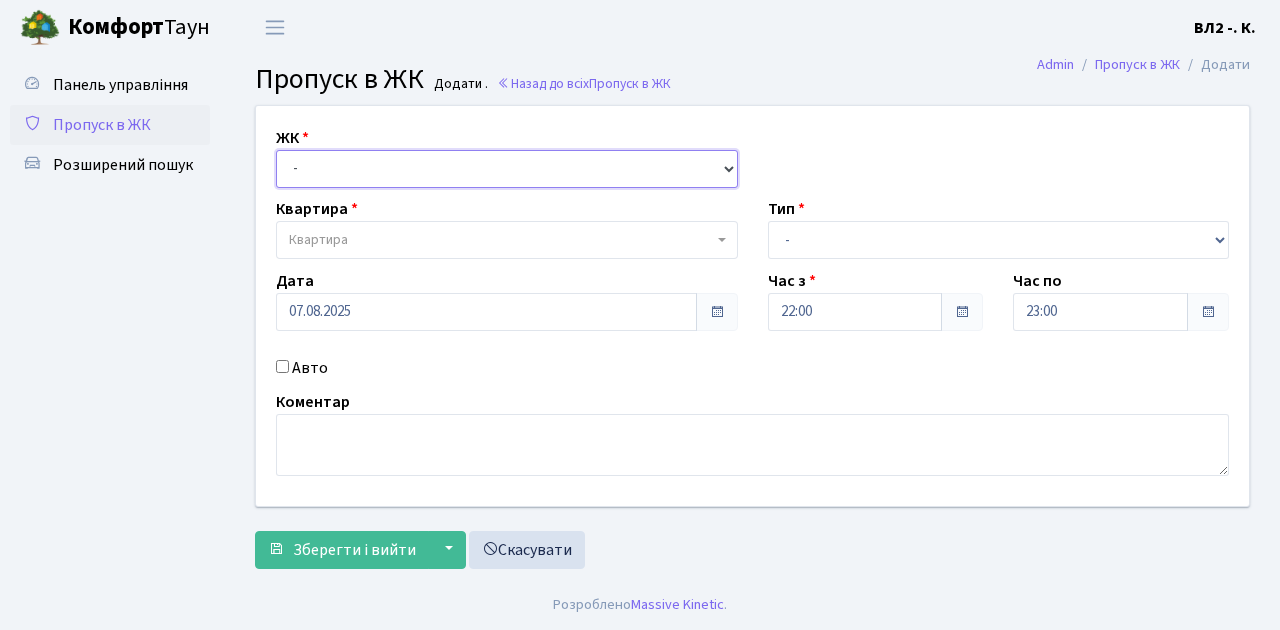 click on "-
ВЛ1, Ужгородський пров., 4/1
ВЛ2, Голосіївський просп., 76
ВЛ3, пр.Голосіївський, 78/2" at bounding box center [507, 169] 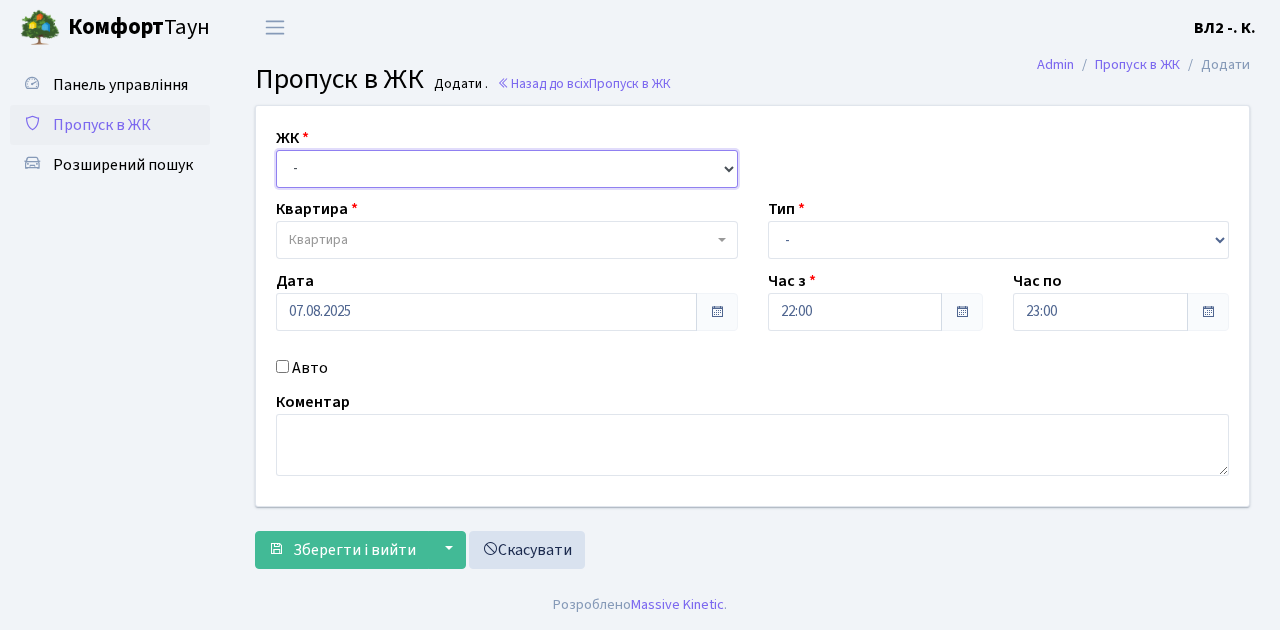 select on "317" 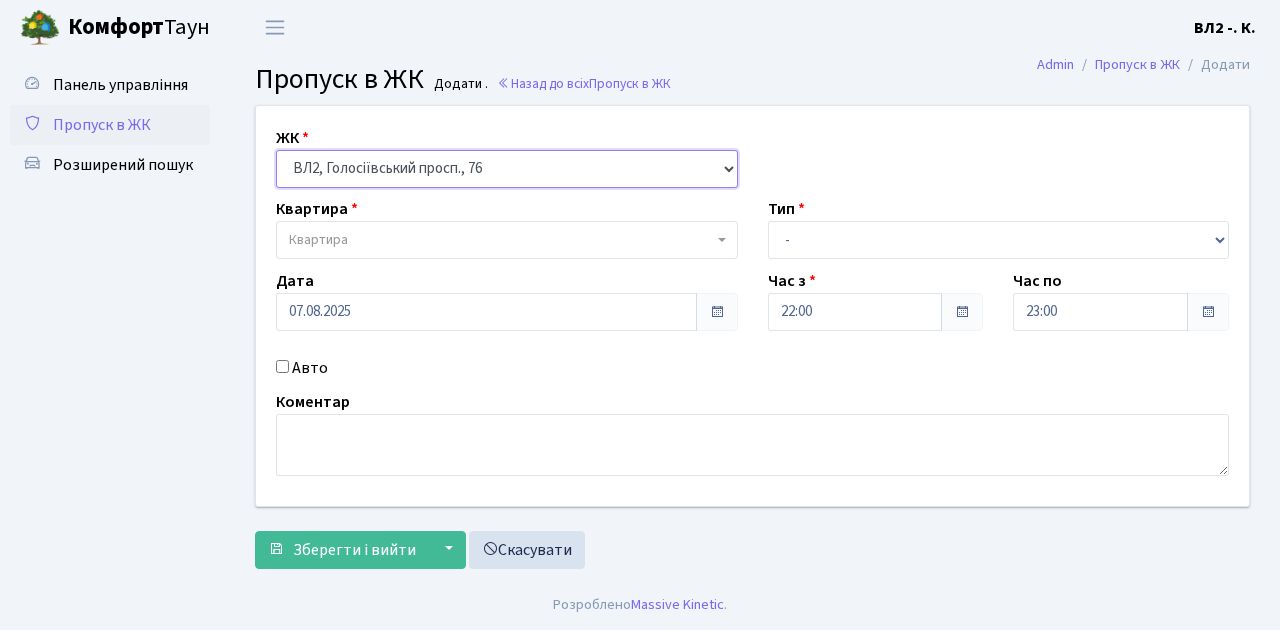 click on "-
ВЛ1, Ужгородський пров., 4/1
ВЛ2, Голосіївський просп., 76
ВЛ3, пр.Голосіївський, 78/2" at bounding box center (507, 169) 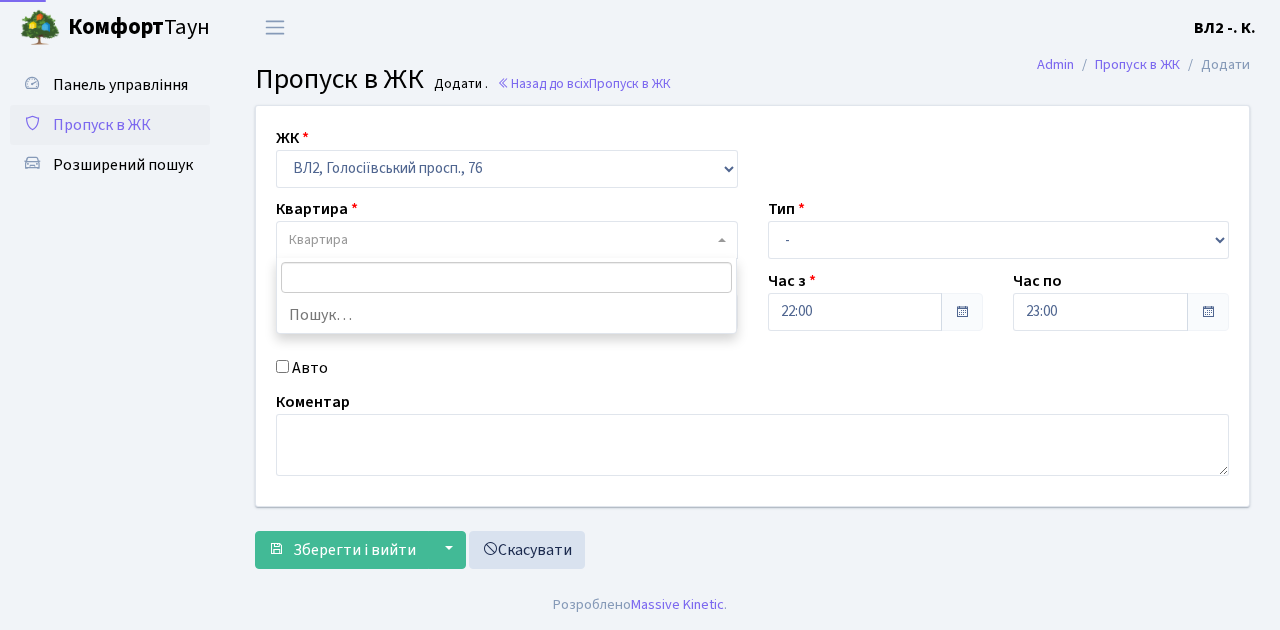 click at bounding box center [722, 240] 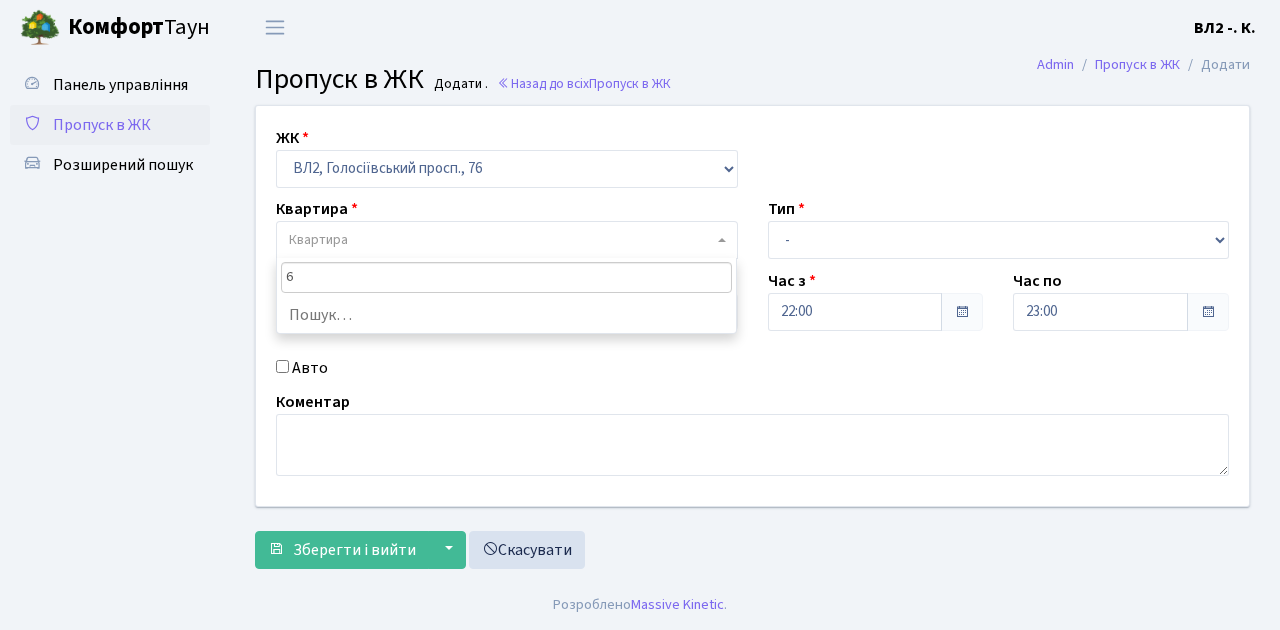 type on "61" 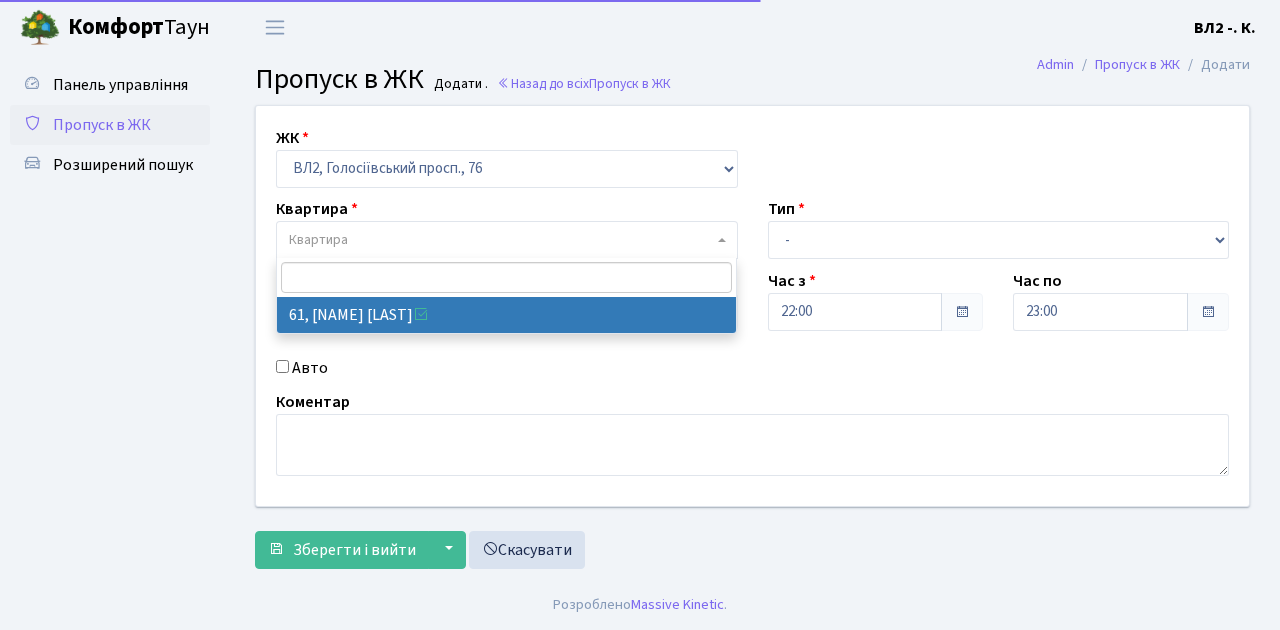 select on "38122" 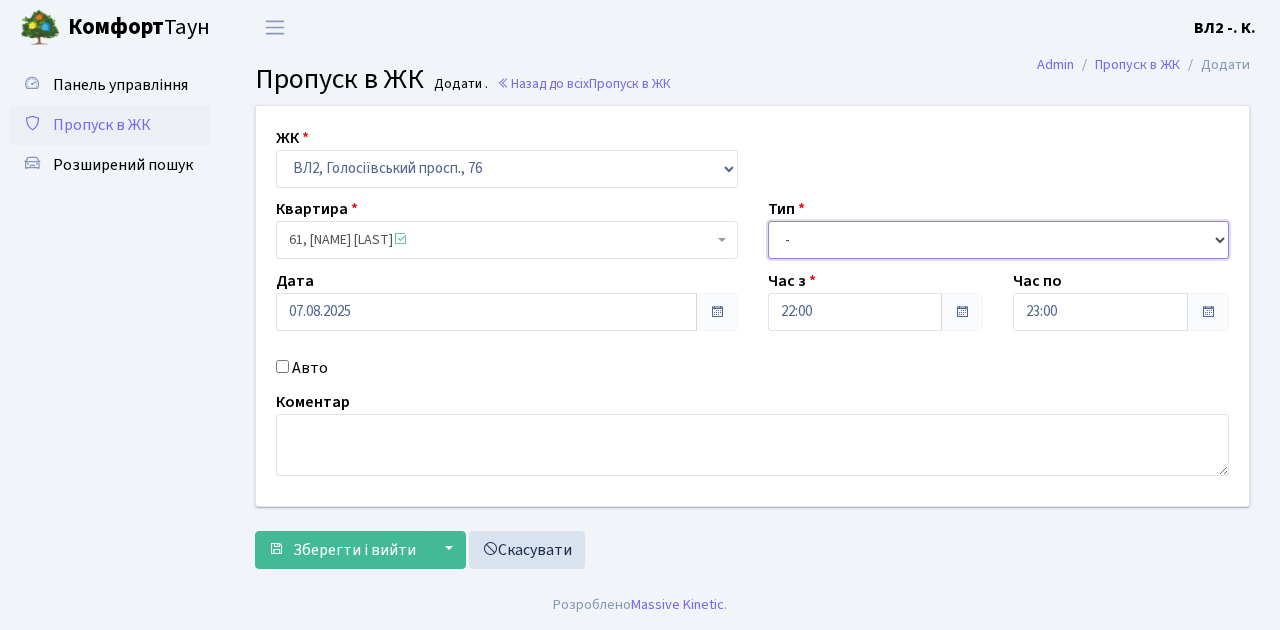 click on "-
Доставка
Таксі
Гості
Сервіс" at bounding box center (999, 240) 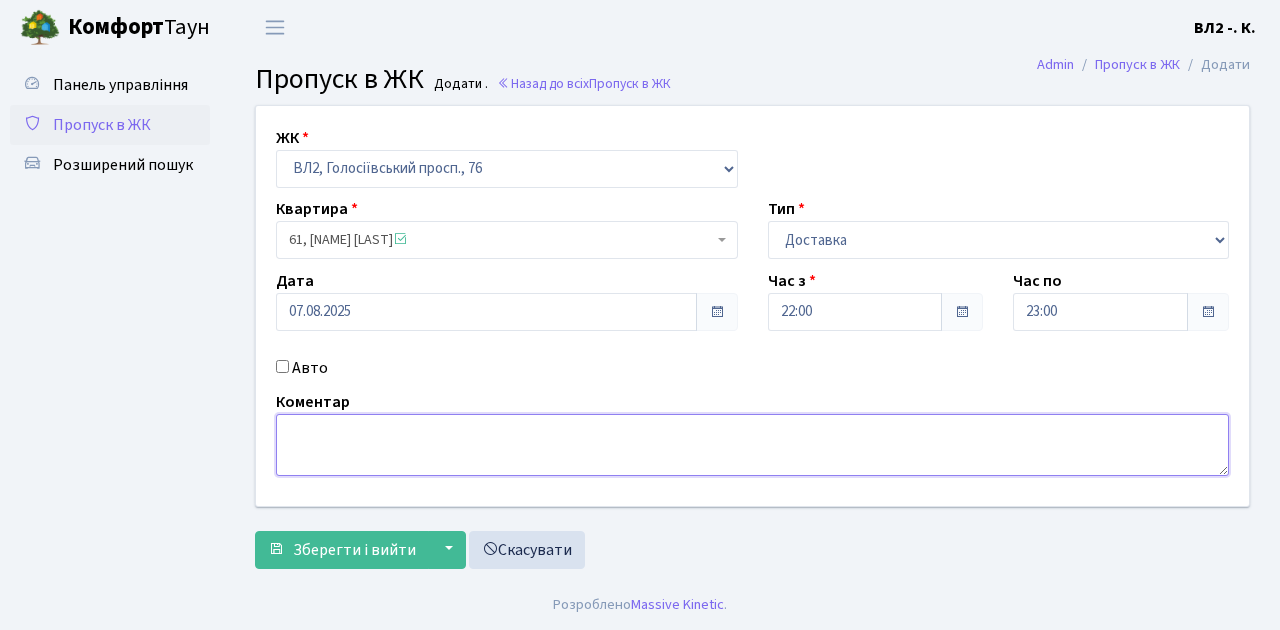 click at bounding box center [752, 445] 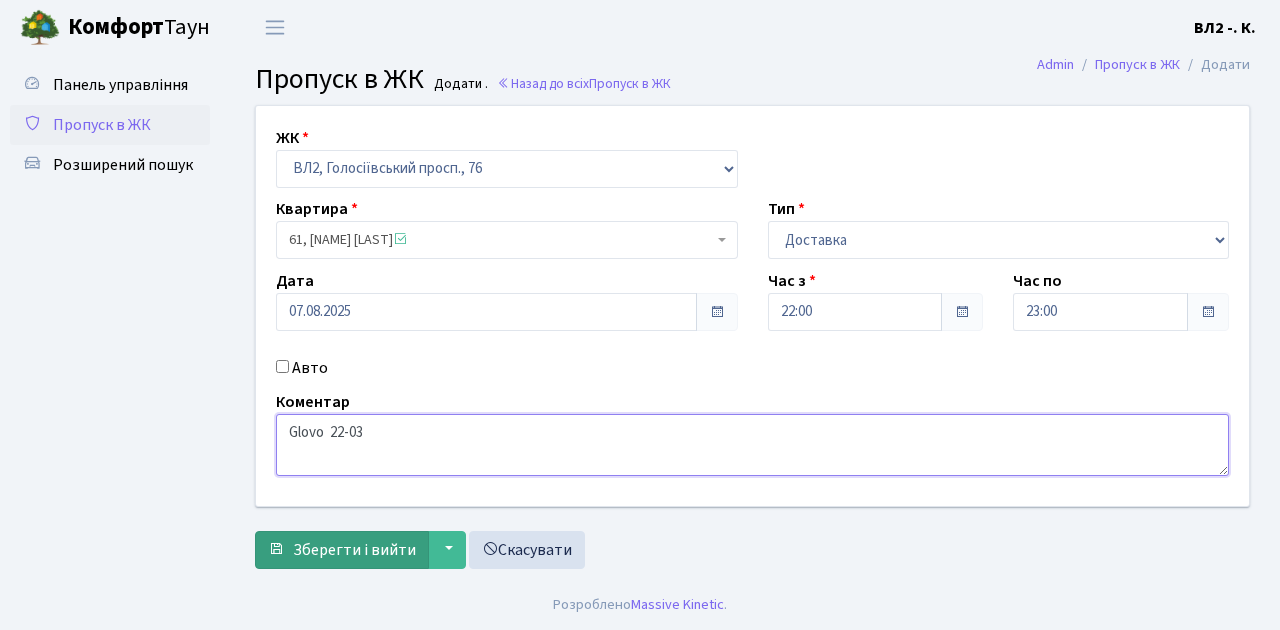 type on "Glovo  22-03" 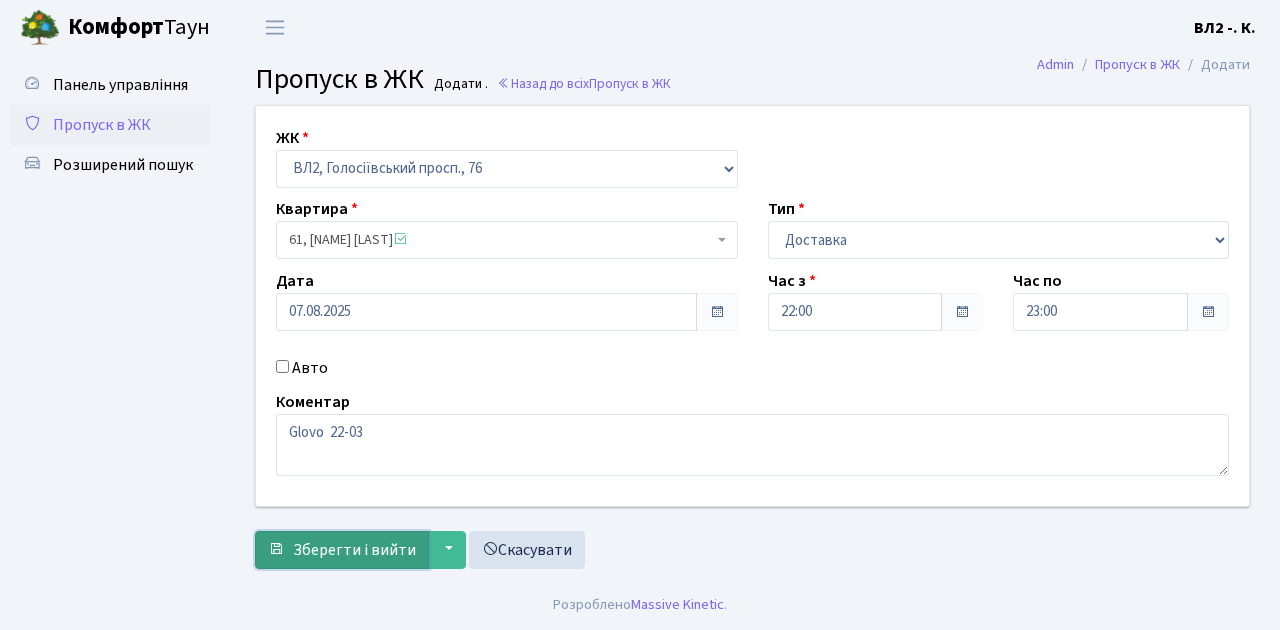 click on "Зберегти і вийти" at bounding box center [354, 550] 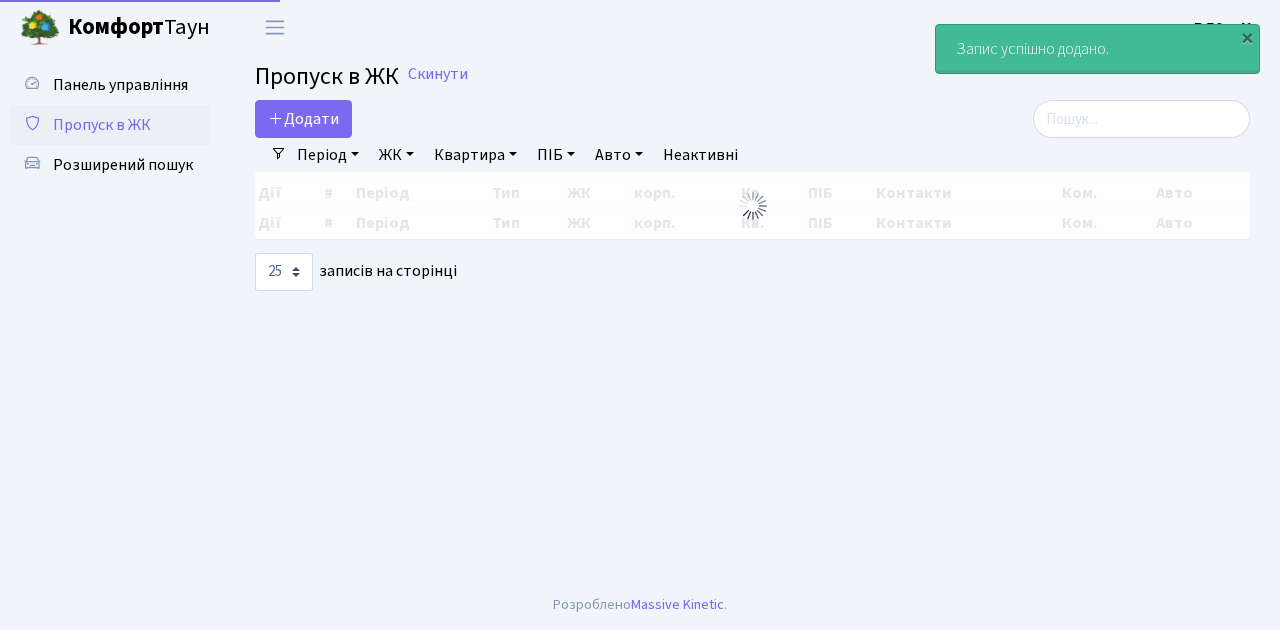 select on "25" 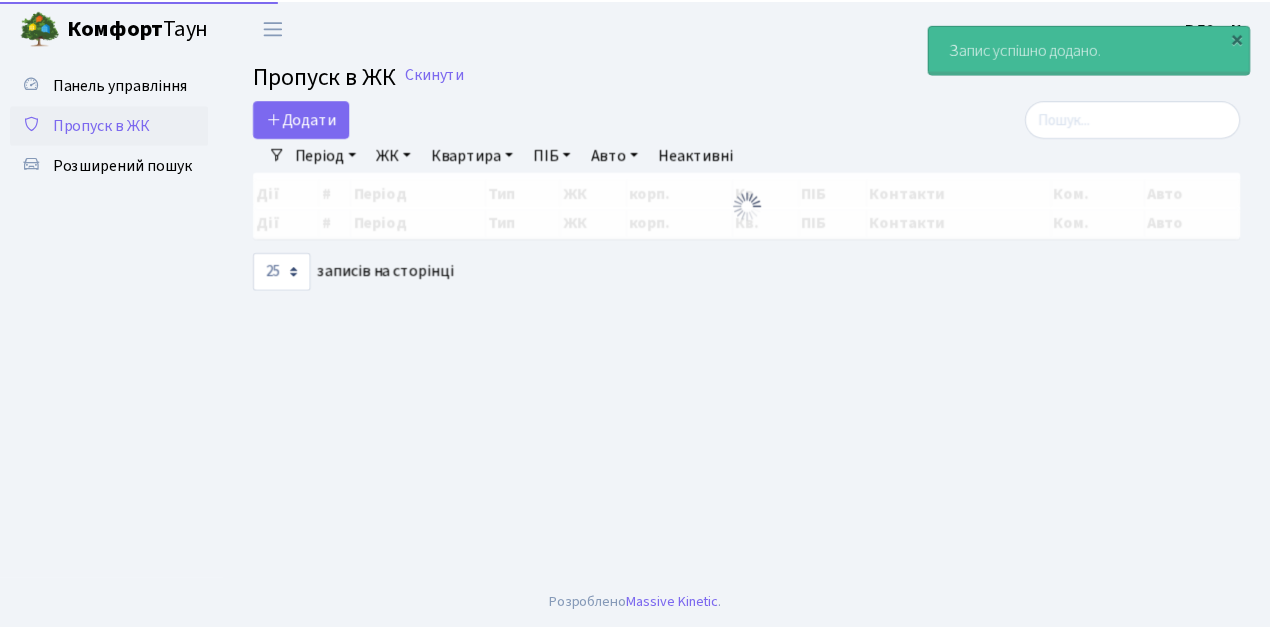 scroll, scrollTop: 0, scrollLeft: 0, axis: both 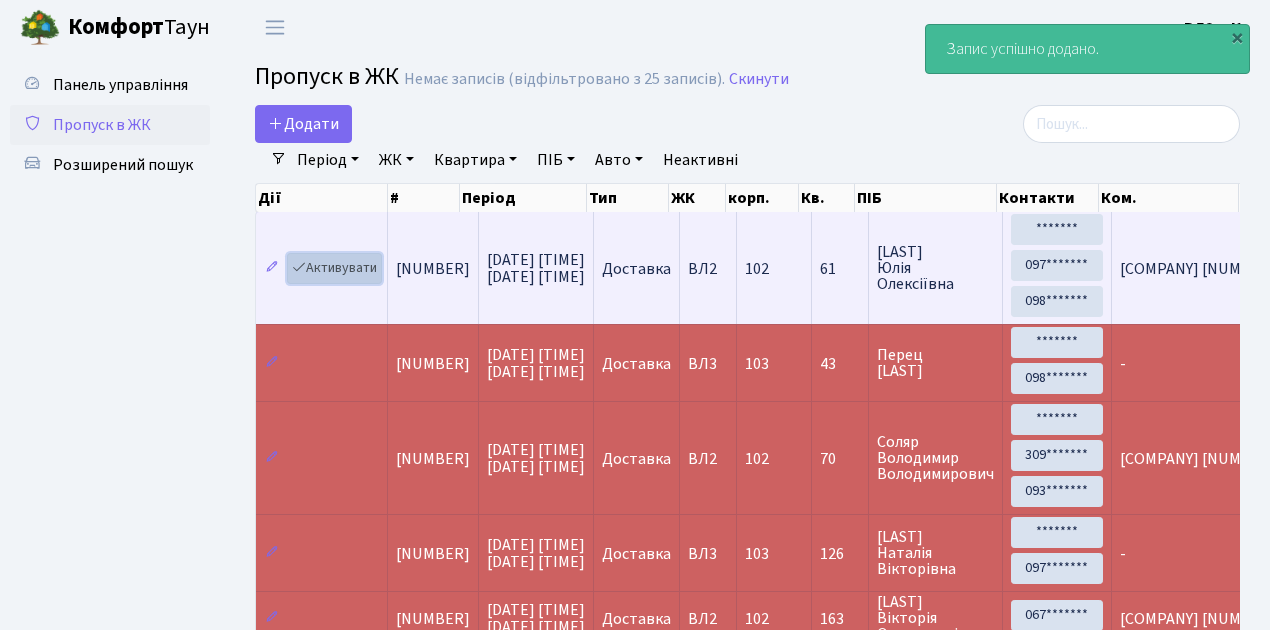 click on "Активувати" at bounding box center (334, 268) 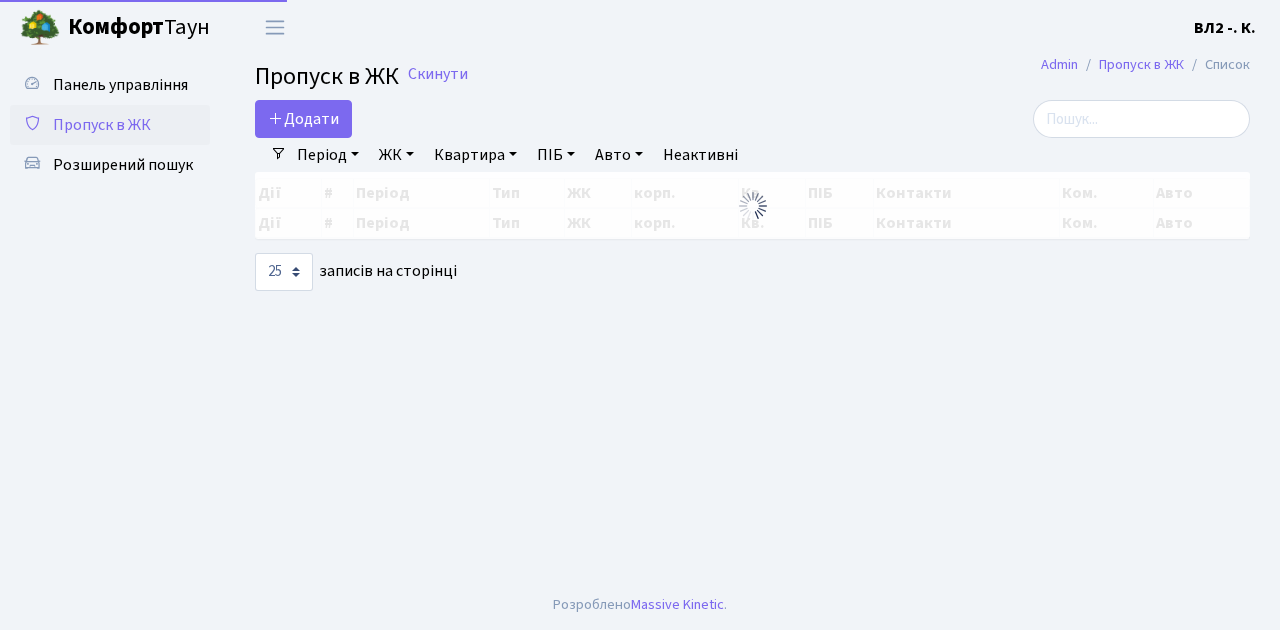 select on "25" 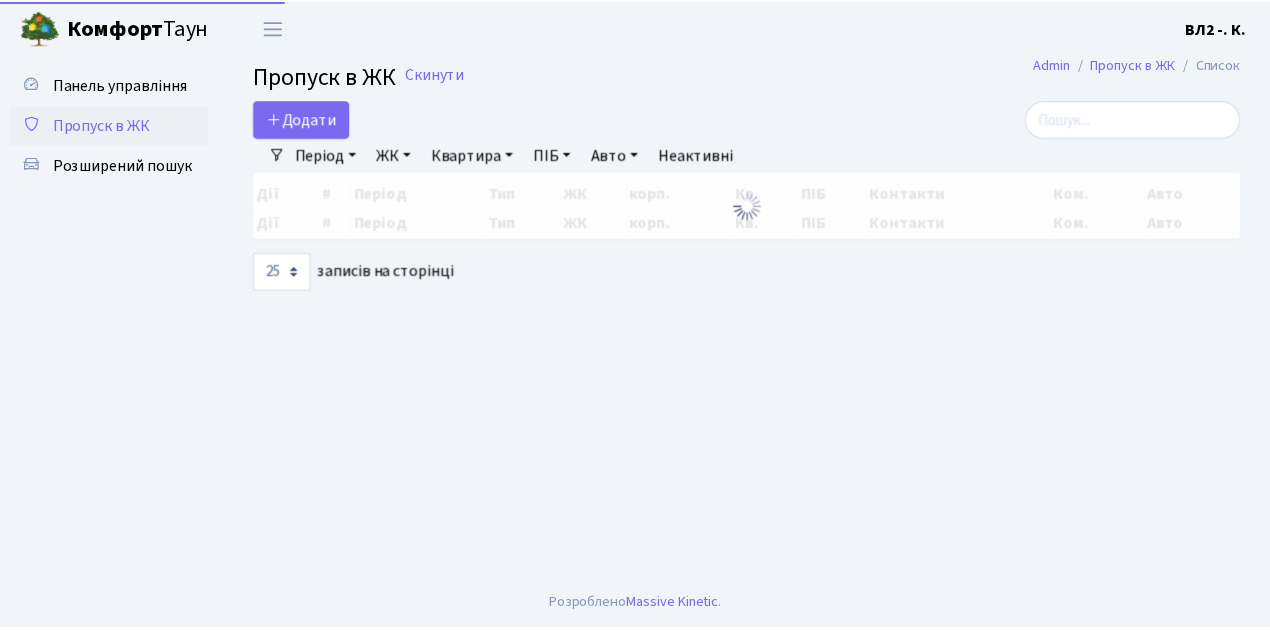 scroll, scrollTop: 0, scrollLeft: 0, axis: both 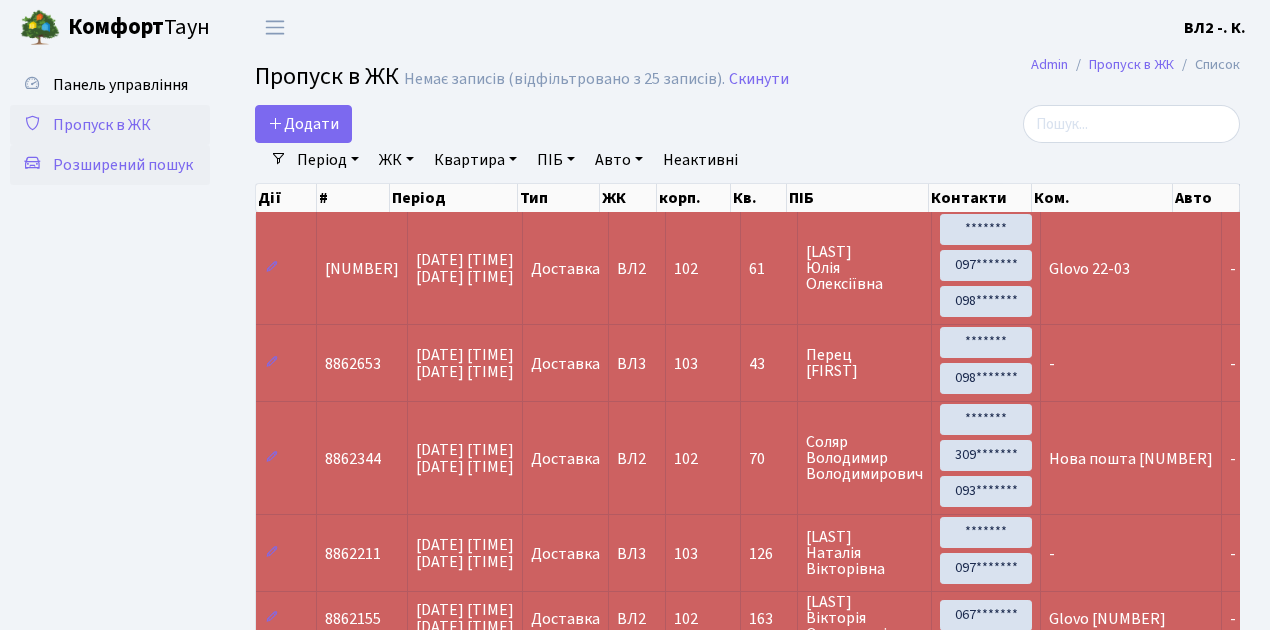 click on "Розширений пошук" at bounding box center [123, 165] 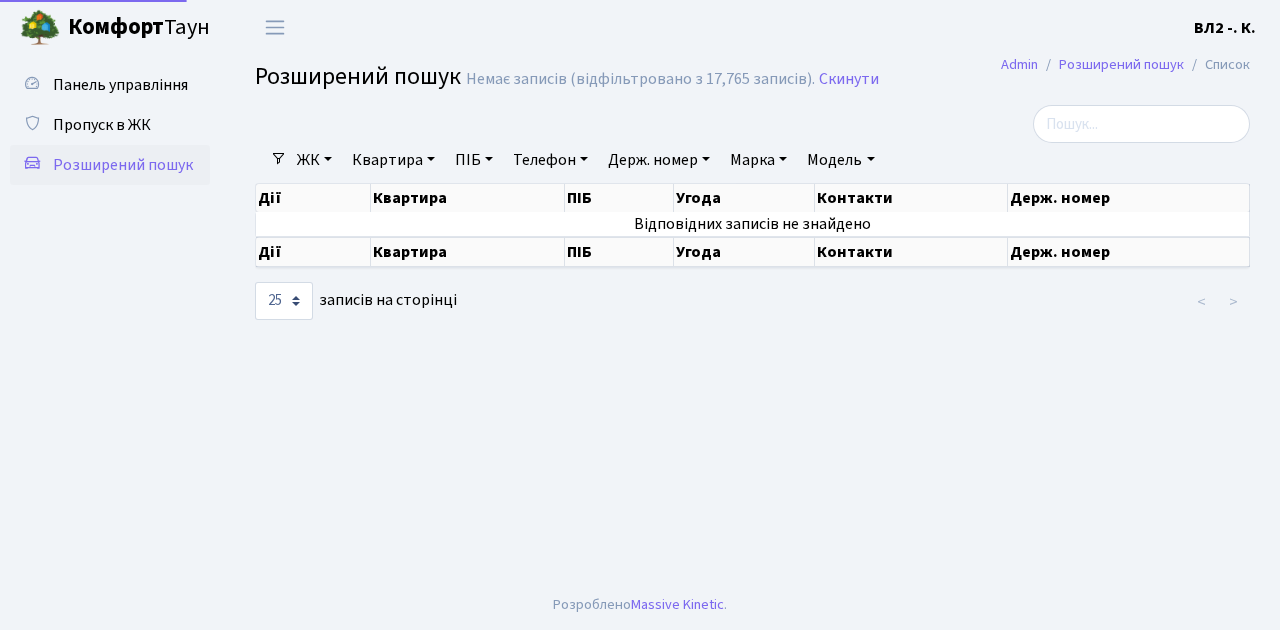 select on "25" 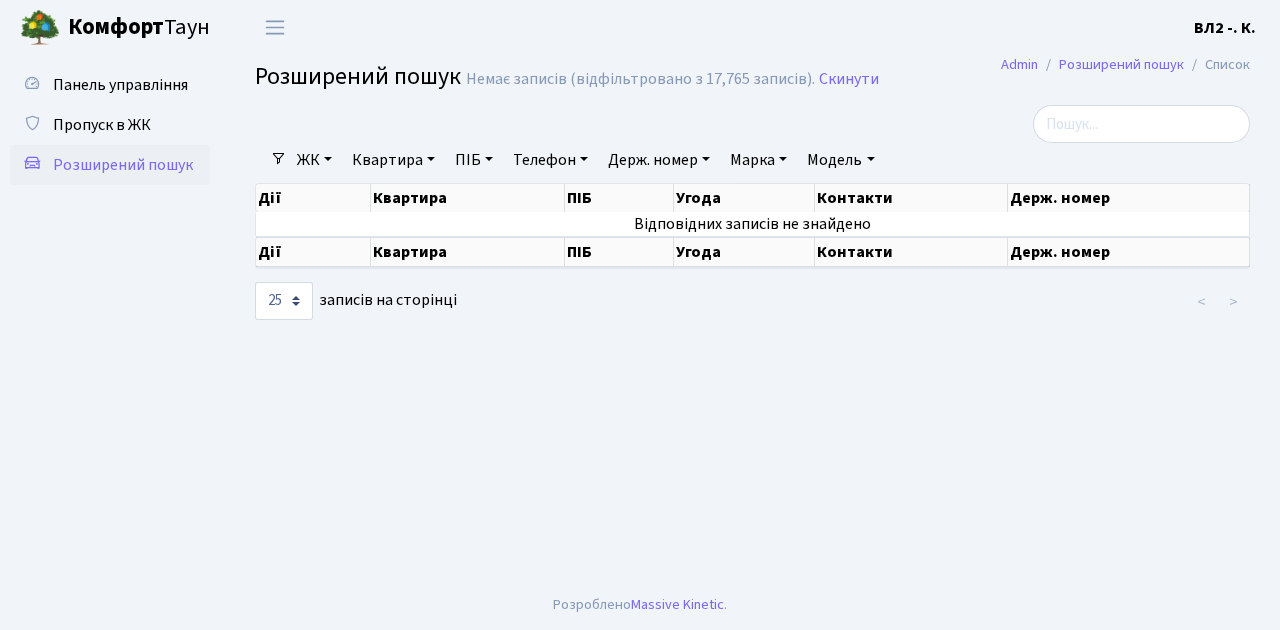 click on "ЖК" at bounding box center [314, 160] 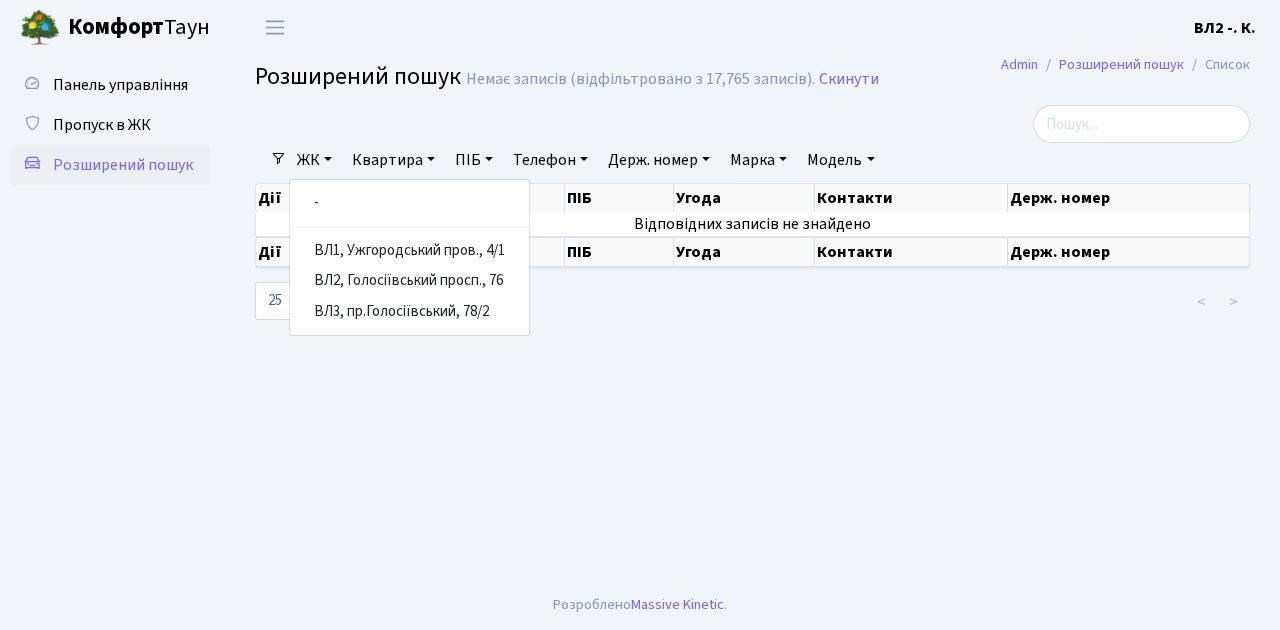 click on "ПІБ" at bounding box center (474, 160) 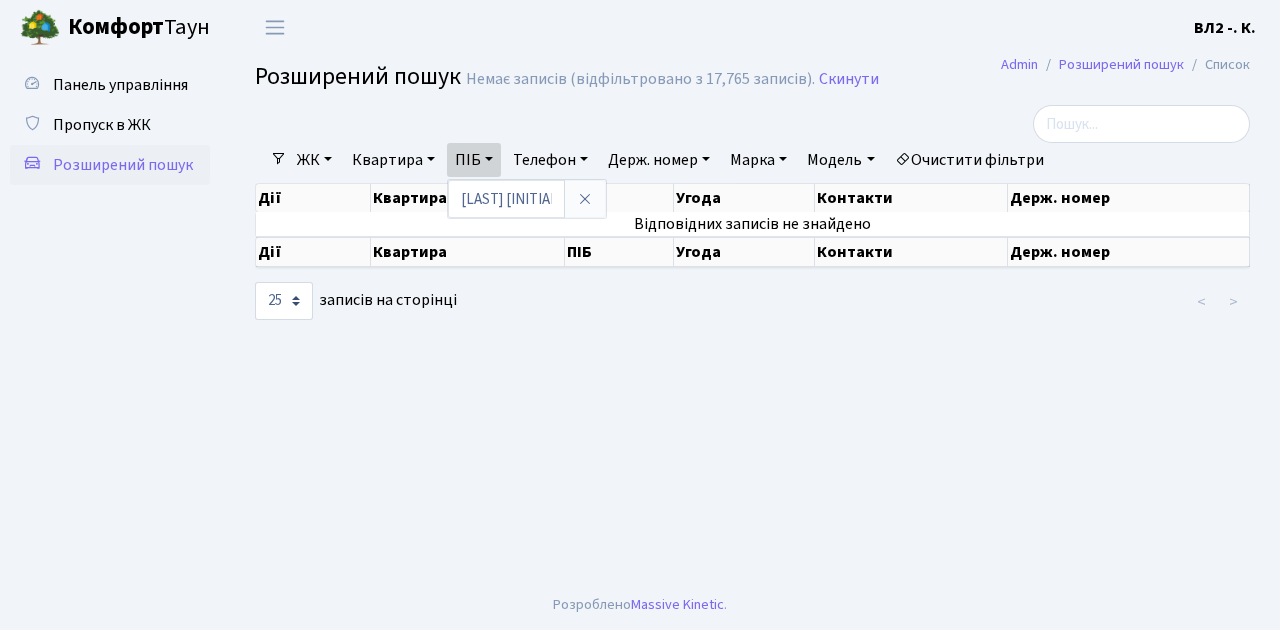 click on "ЖК" at bounding box center (314, 160) 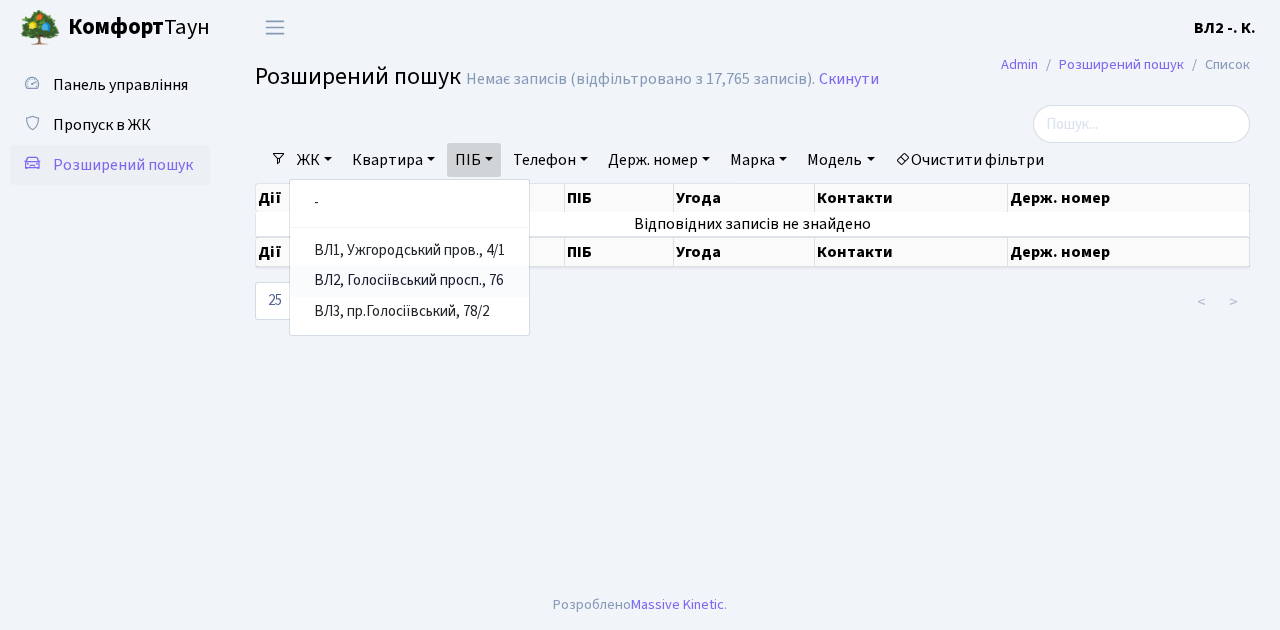 click on "ВЛ2, Голосіївський просп., 76" at bounding box center (409, 281) 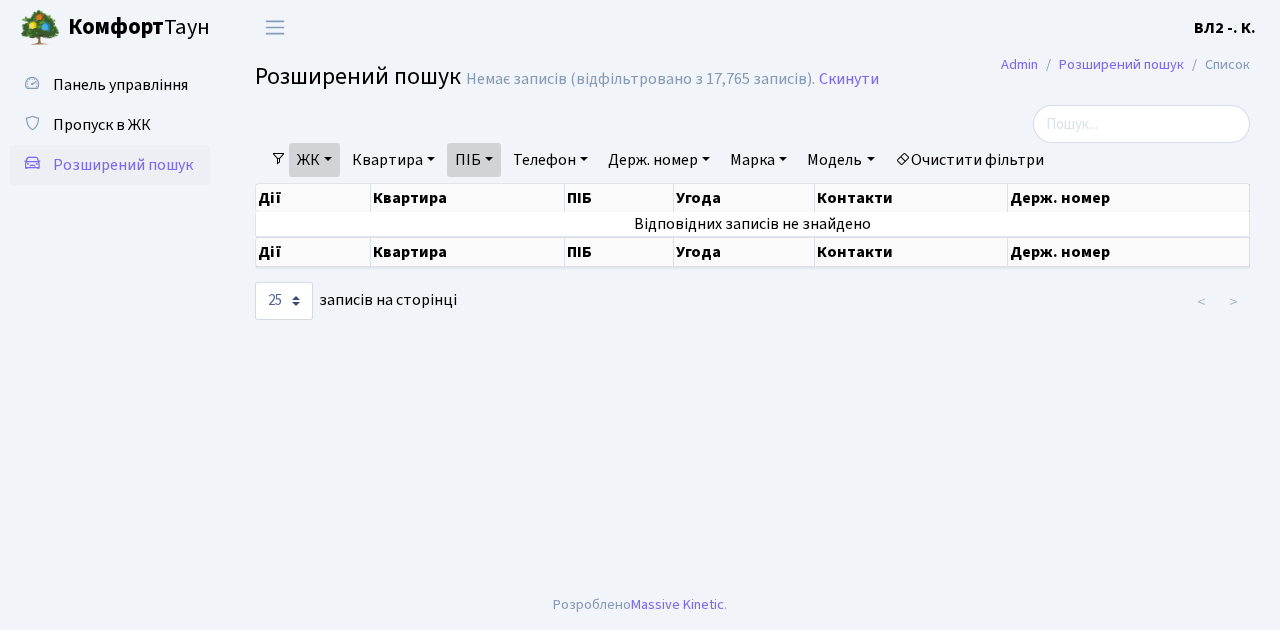 click on "ПІБ" at bounding box center [474, 160] 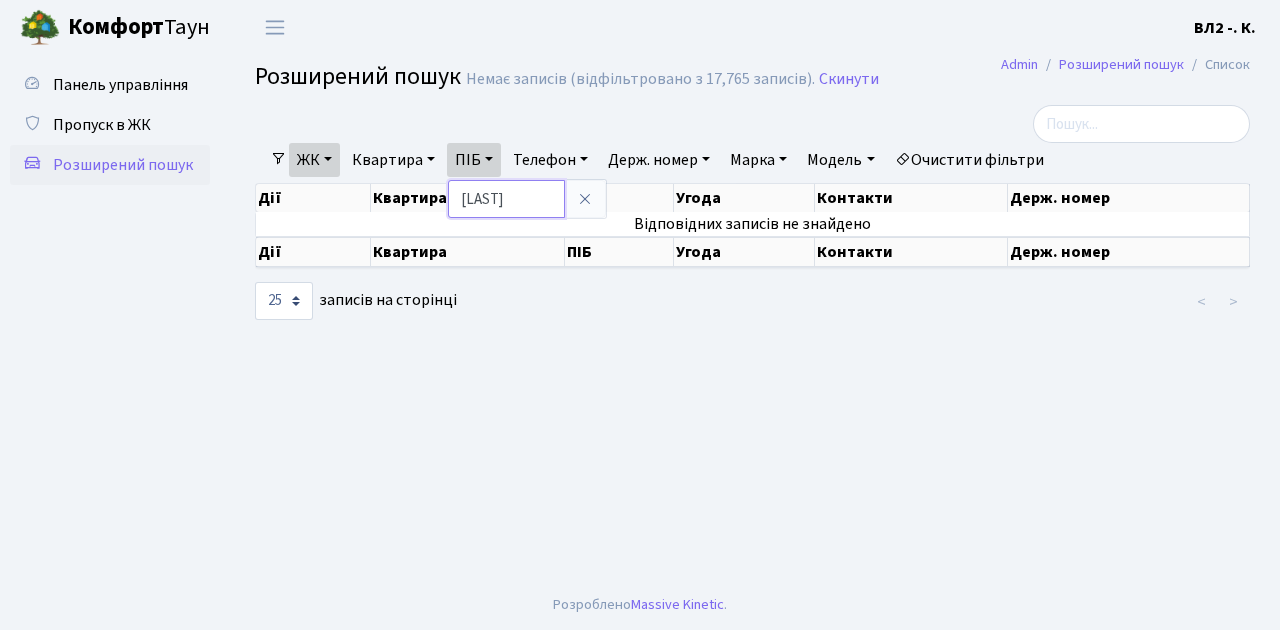 type on "[LAST]" 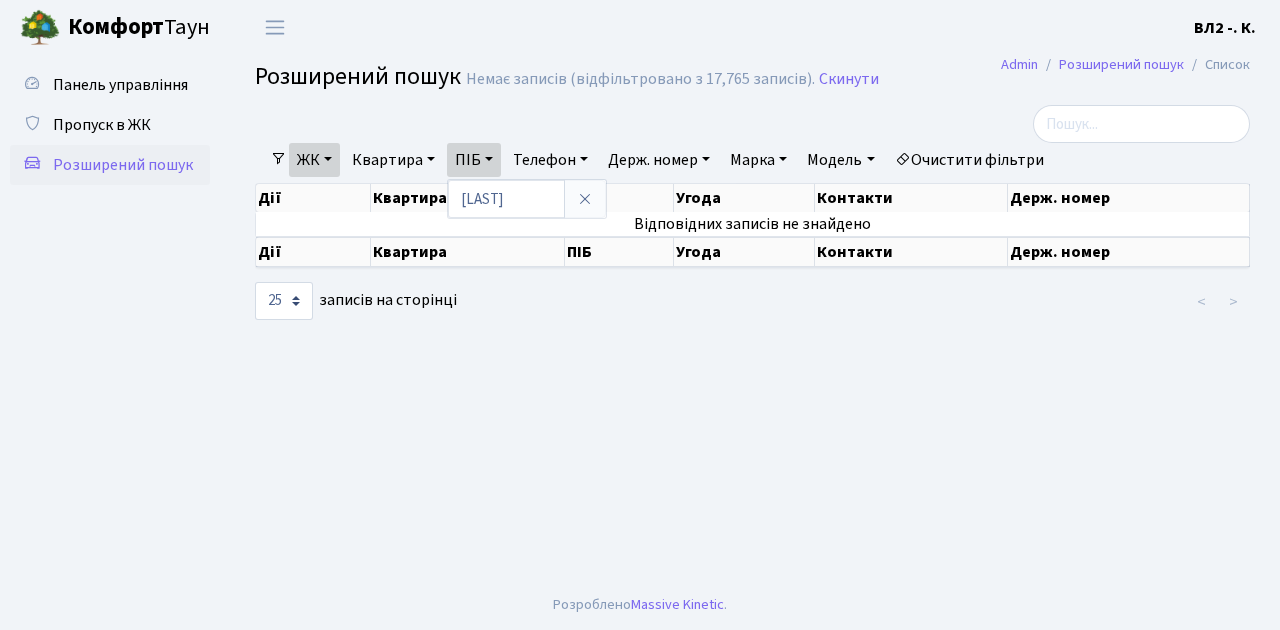 click on "ЖК" at bounding box center [314, 160] 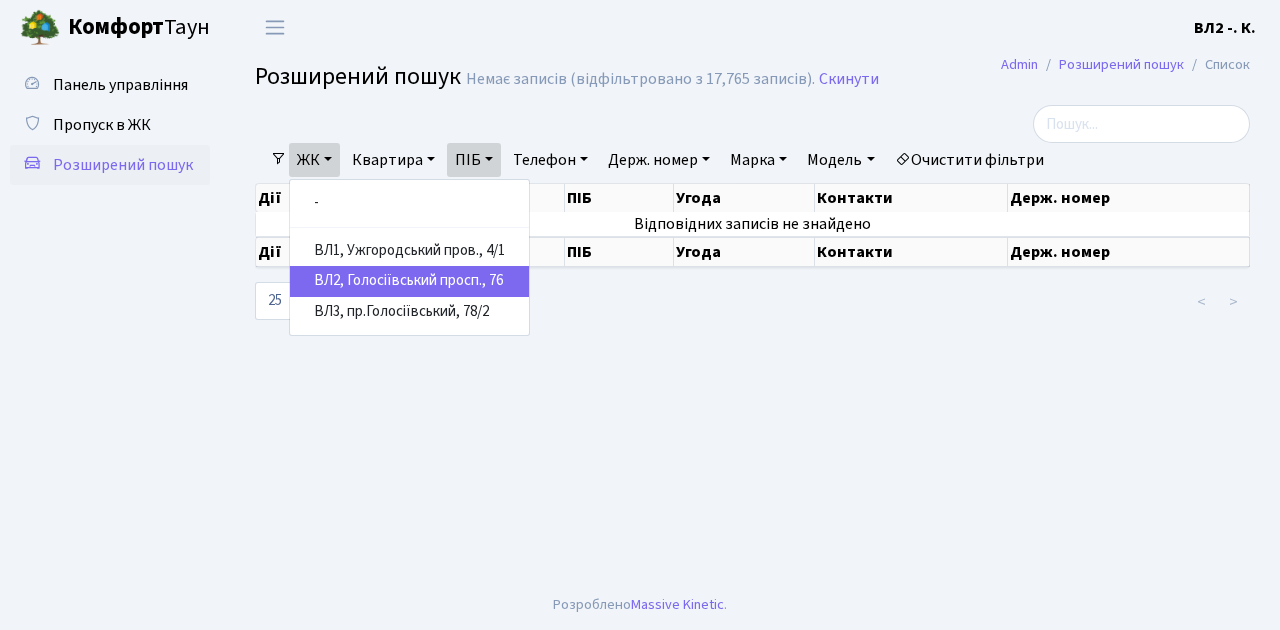 click on "ЖК" at bounding box center (314, 160) 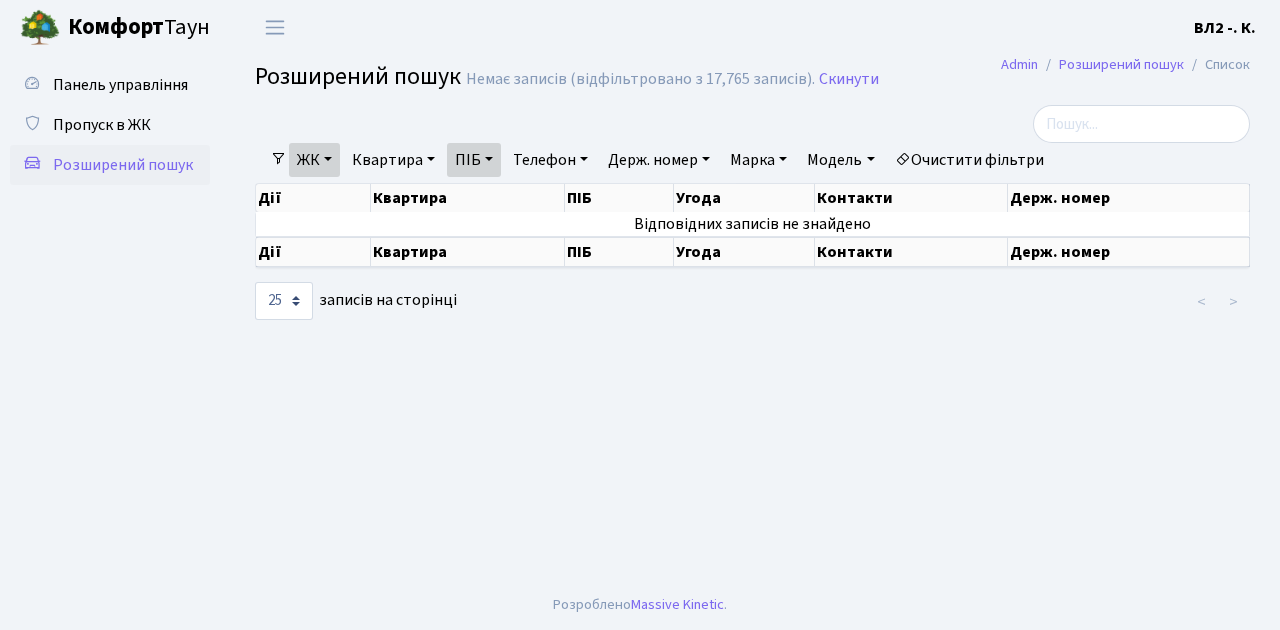 click on "ПІБ" at bounding box center [474, 160] 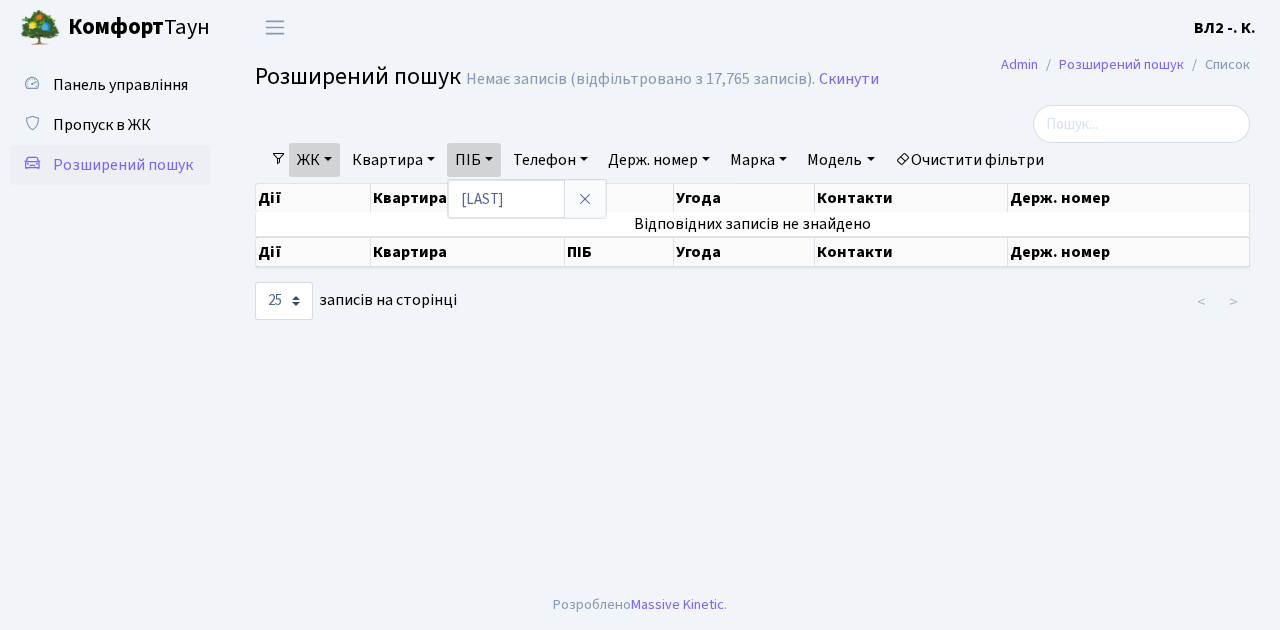 click on "ПІБ" at bounding box center (474, 160) 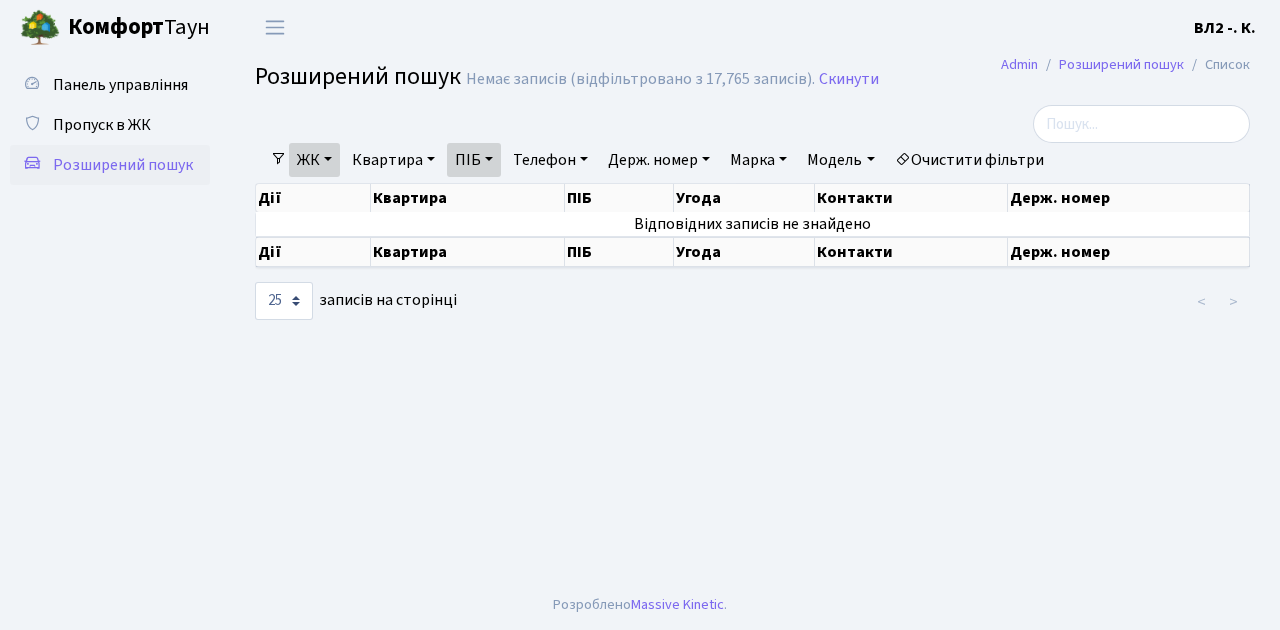 click on "Очистити фільтри" at bounding box center (969, 160) 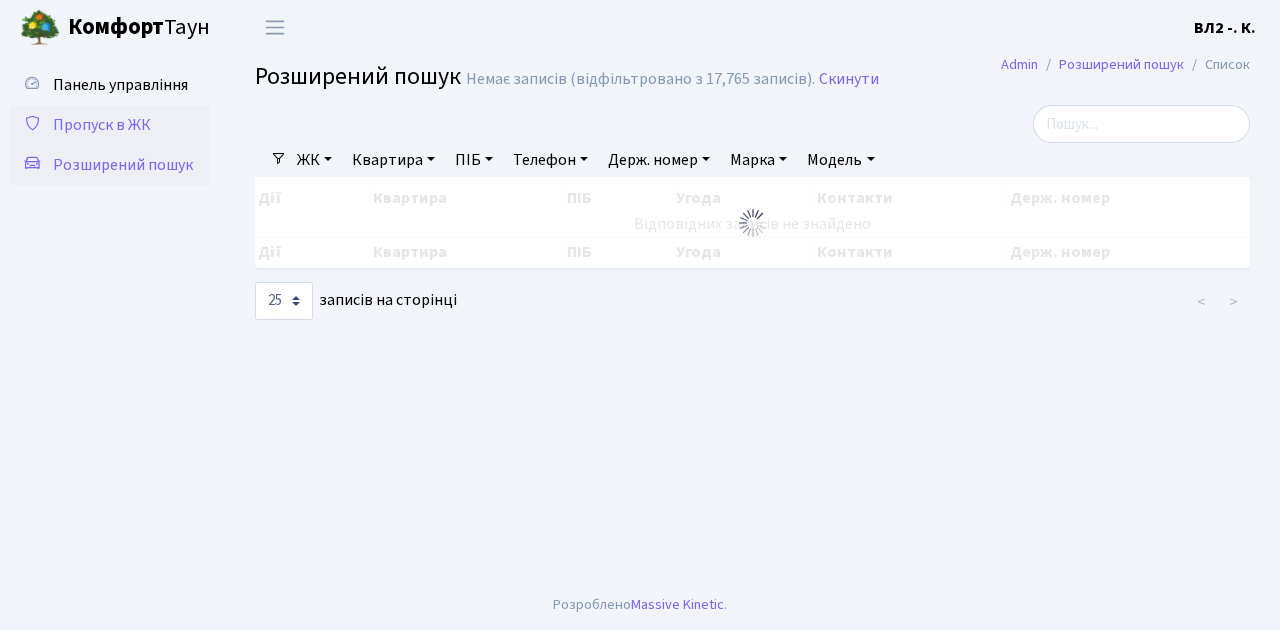 click on "Пропуск в ЖК" at bounding box center (102, 125) 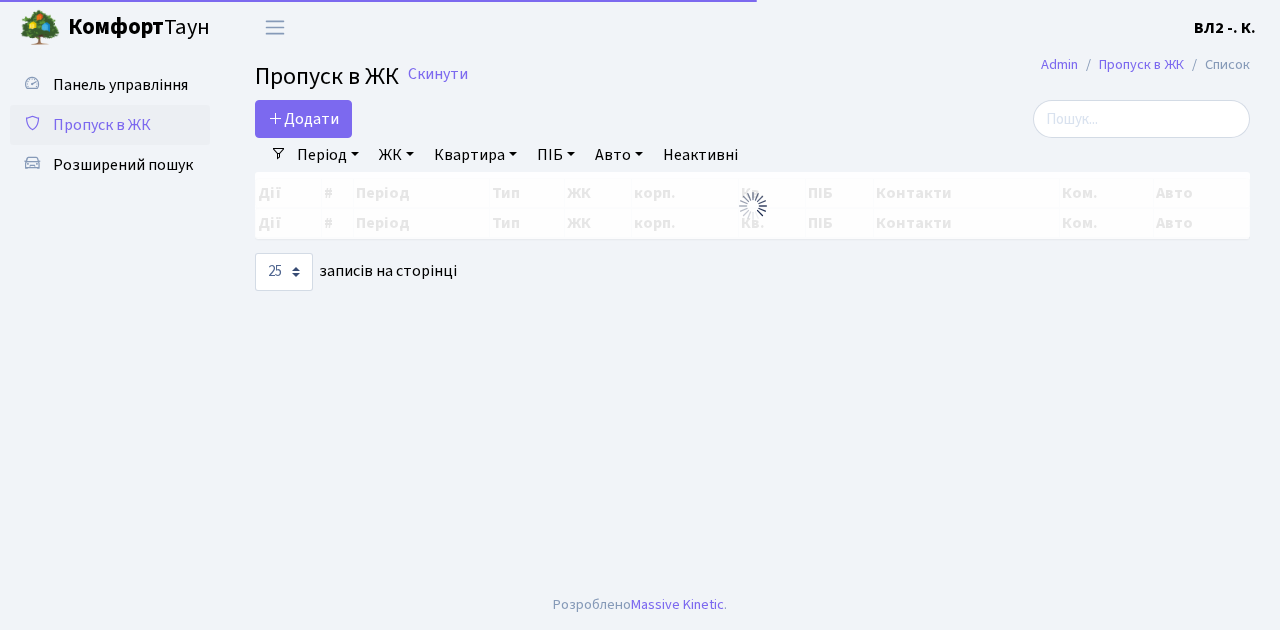 select on "25" 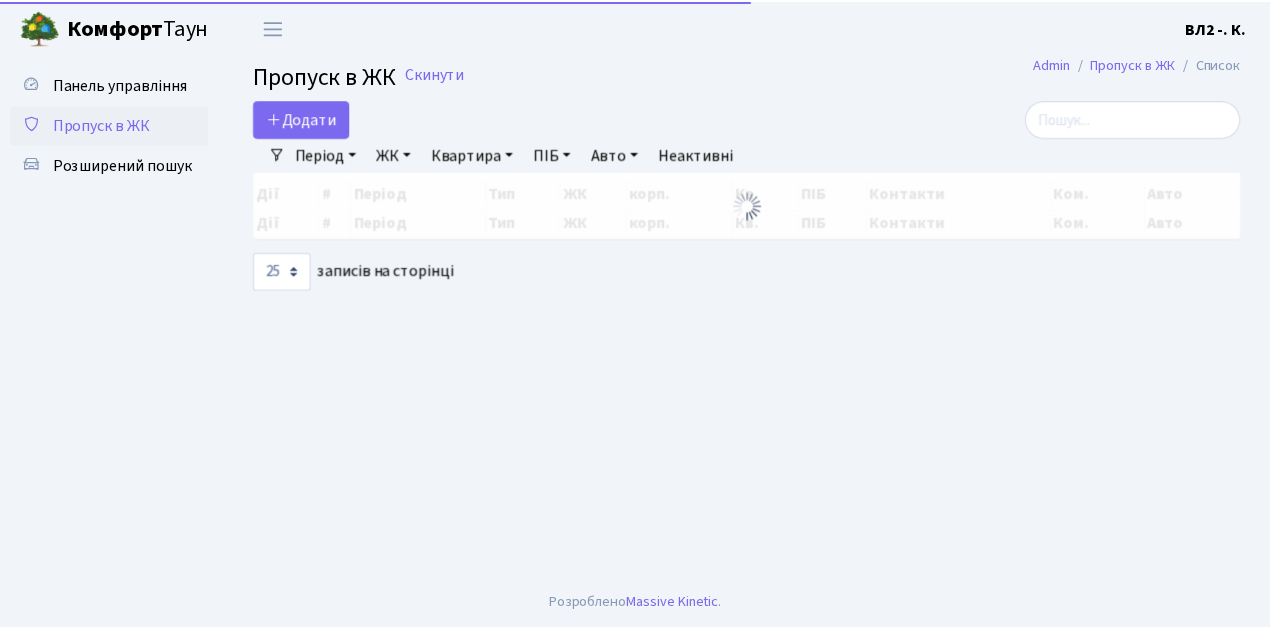 scroll, scrollTop: 0, scrollLeft: 0, axis: both 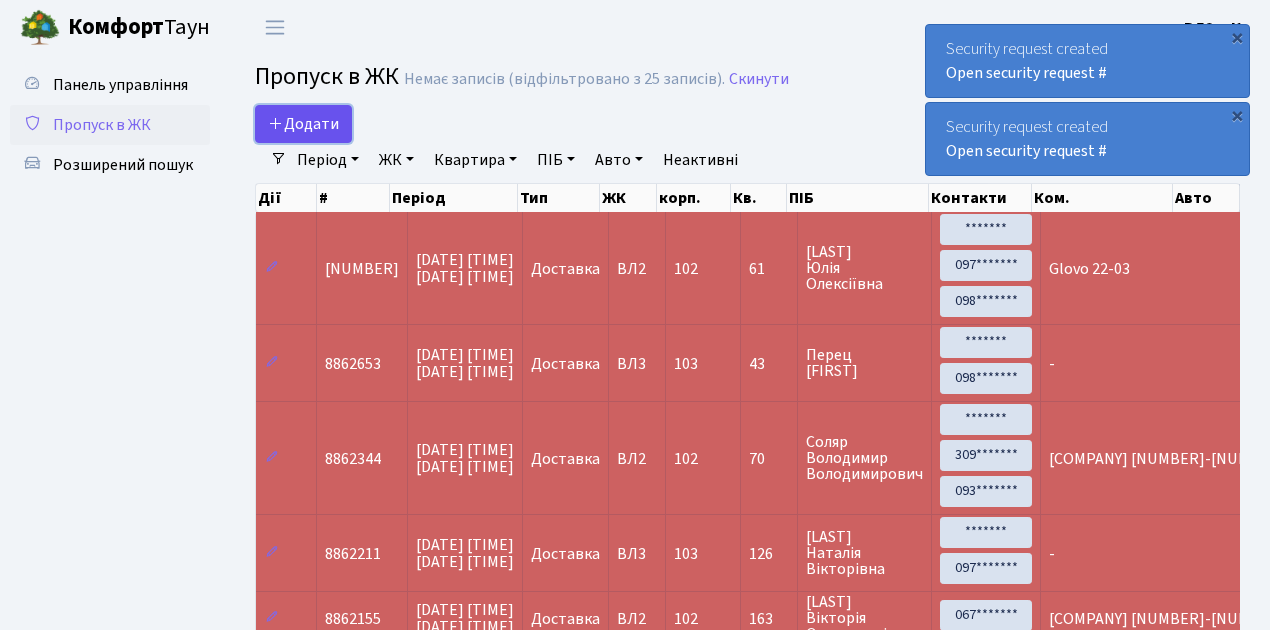 click on "Додати" at bounding box center [303, 124] 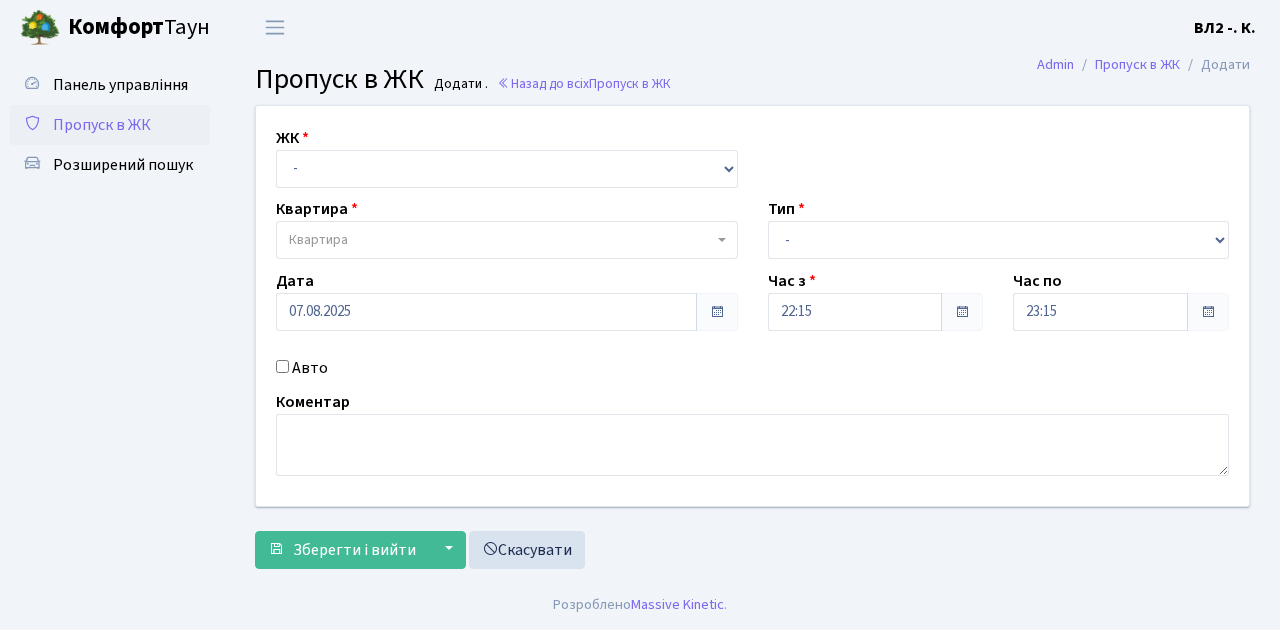 scroll, scrollTop: 0, scrollLeft: 0, axis: both 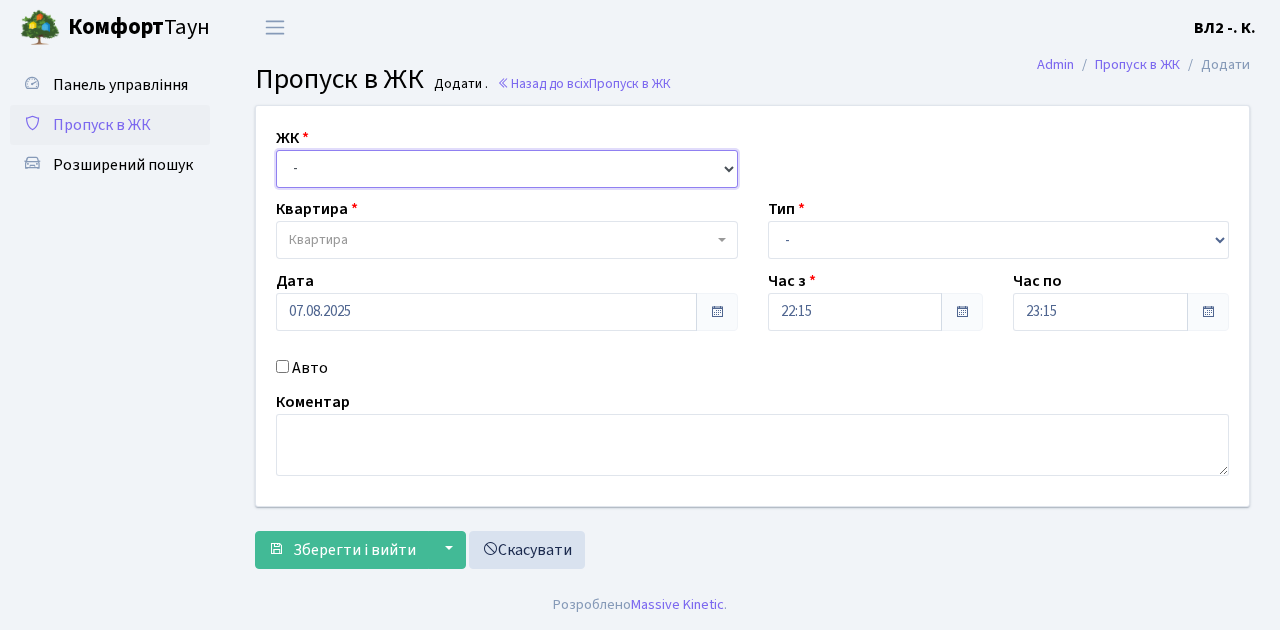 click on "-
ВЛ1, Ужгородський пров., 4/1
ВЛ2, Голосіївський просп., 76
ВЛ3, пр.Голосіївський, 78/2" at bounding box center (507, 169) 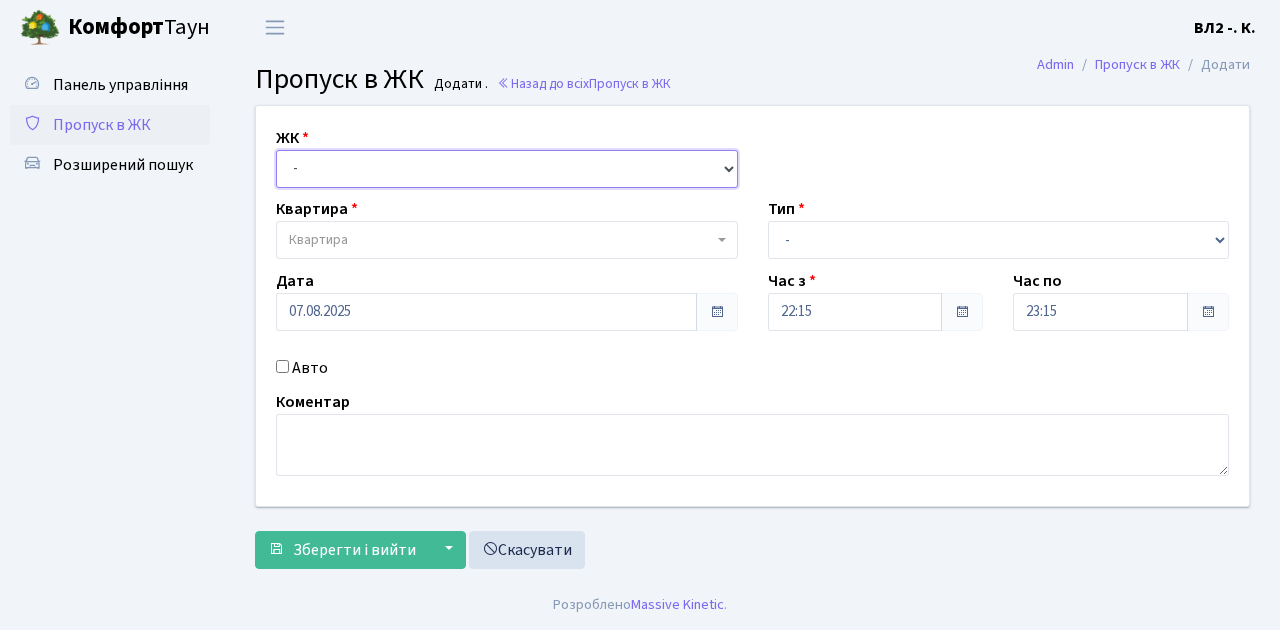 select on "317" 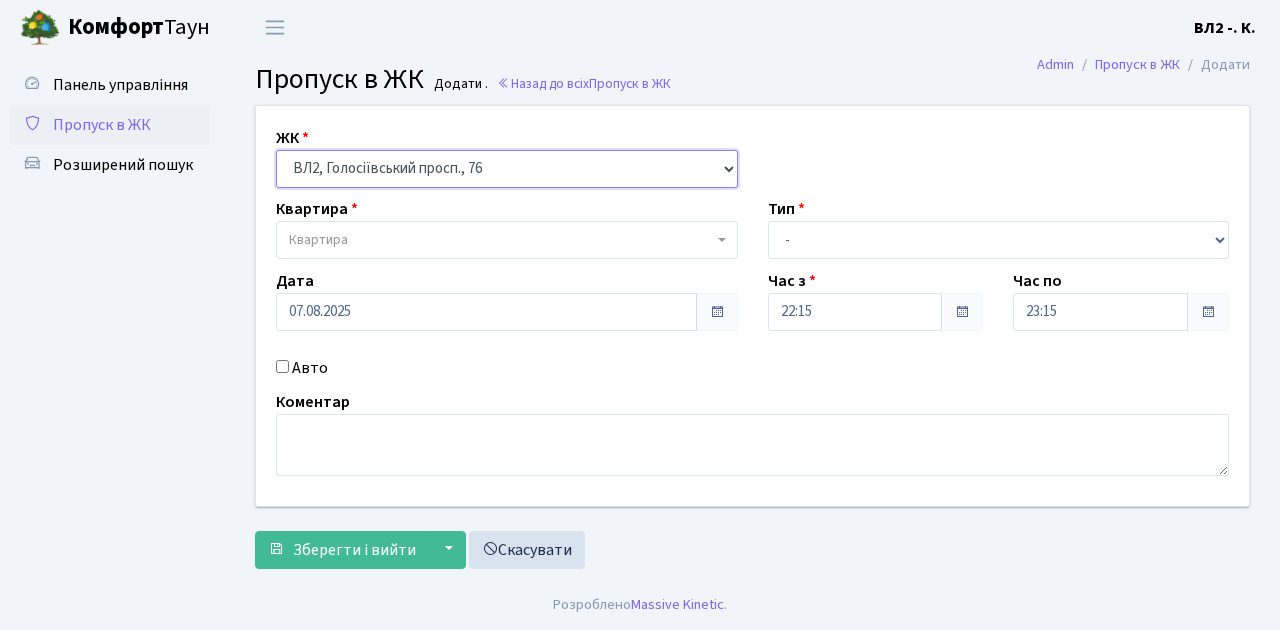 click on "-
ВЛ1, Ужгородський пров., 4/1
ВЛ2, Голосіївський просп., 76
ВЛ3, пр.Голосіївський, 78/2" at bounding box center (507, 169) 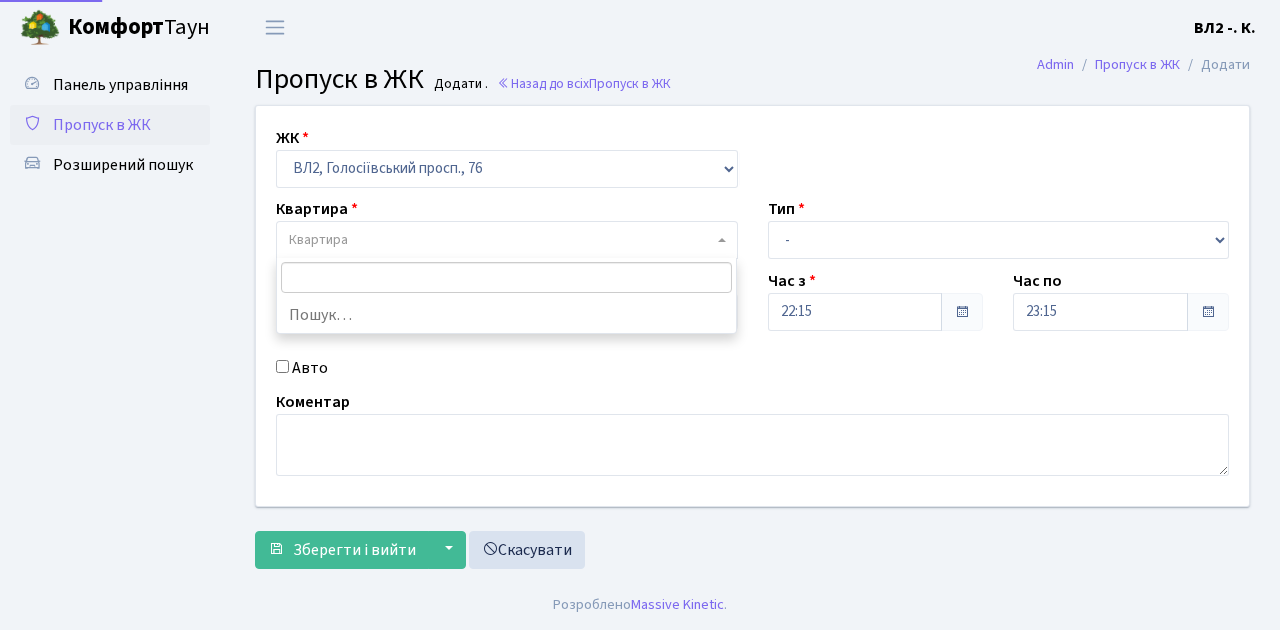 click at bounding box center (722, 240) 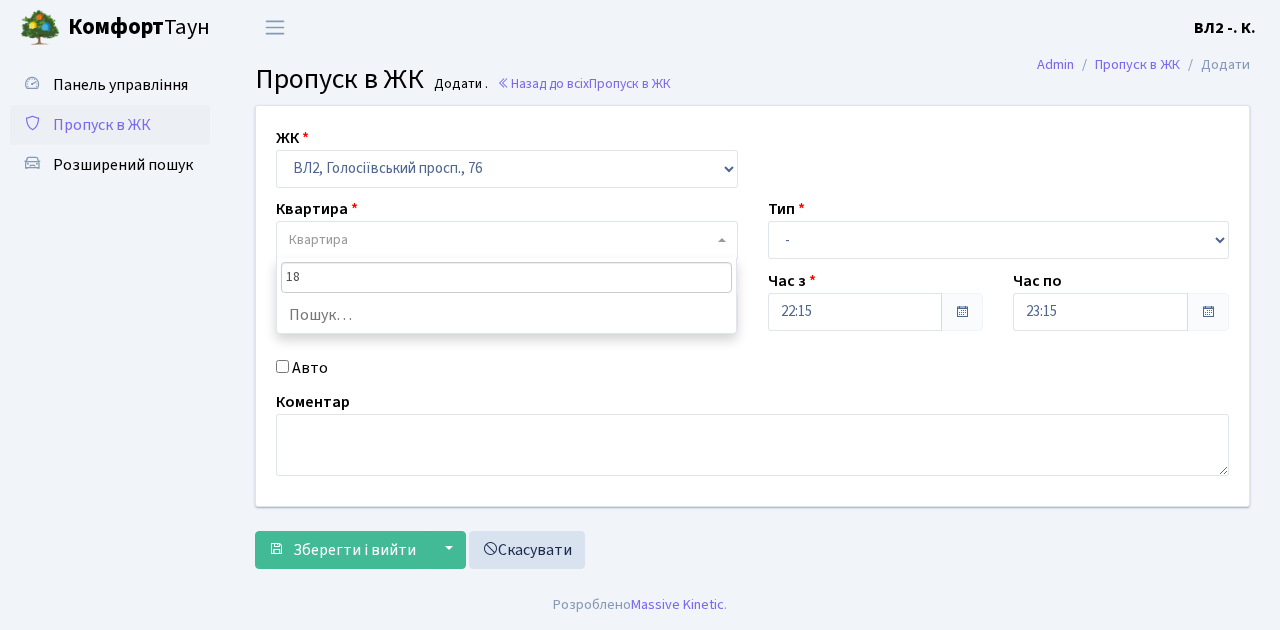 type on "188" 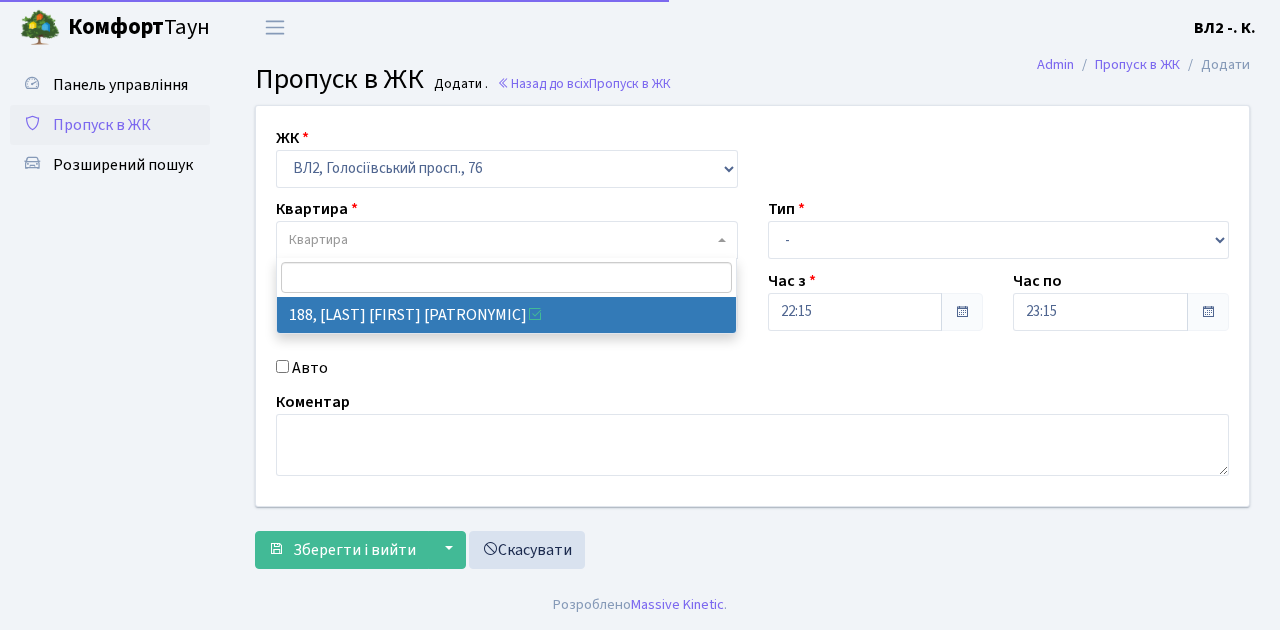 select on "40000" 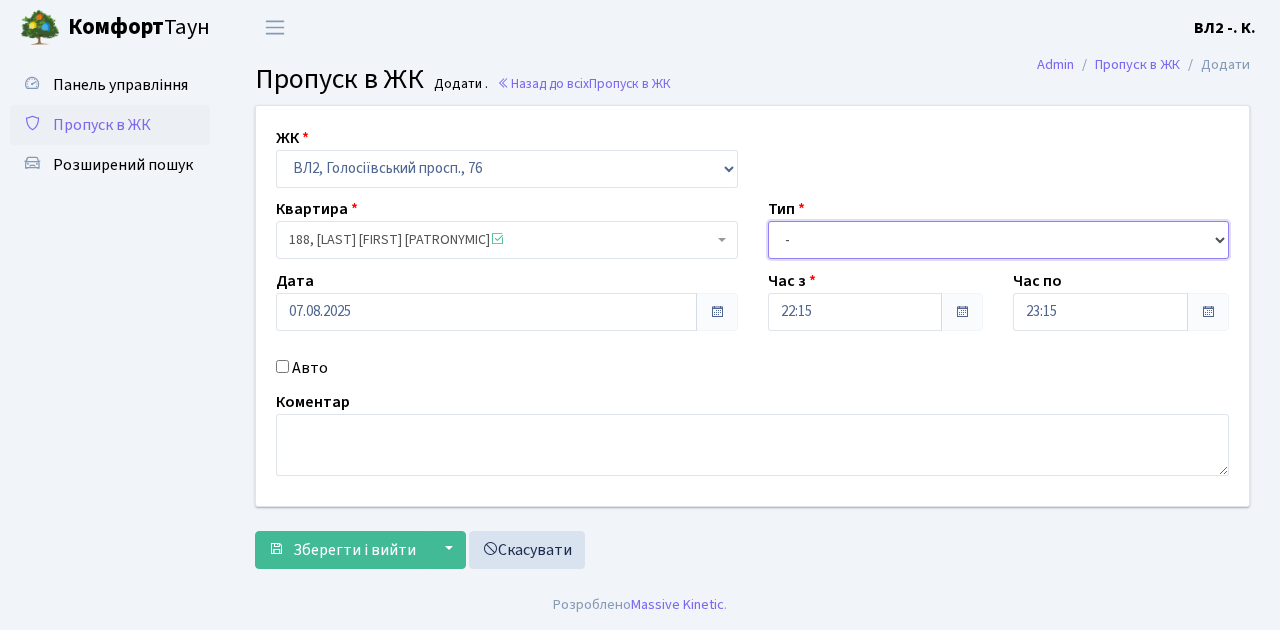 click on "-
Доставка
Таксі
Гості
Сервіс" at bounding box center (999, 240) 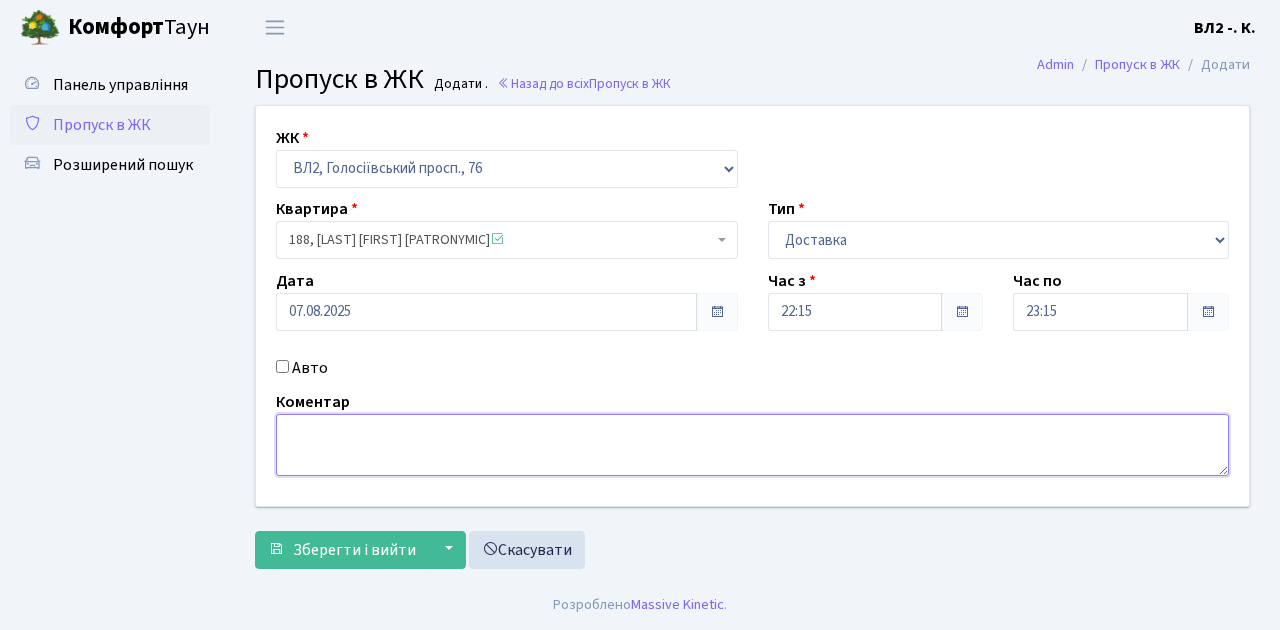 click at bounding box center (752, 445) 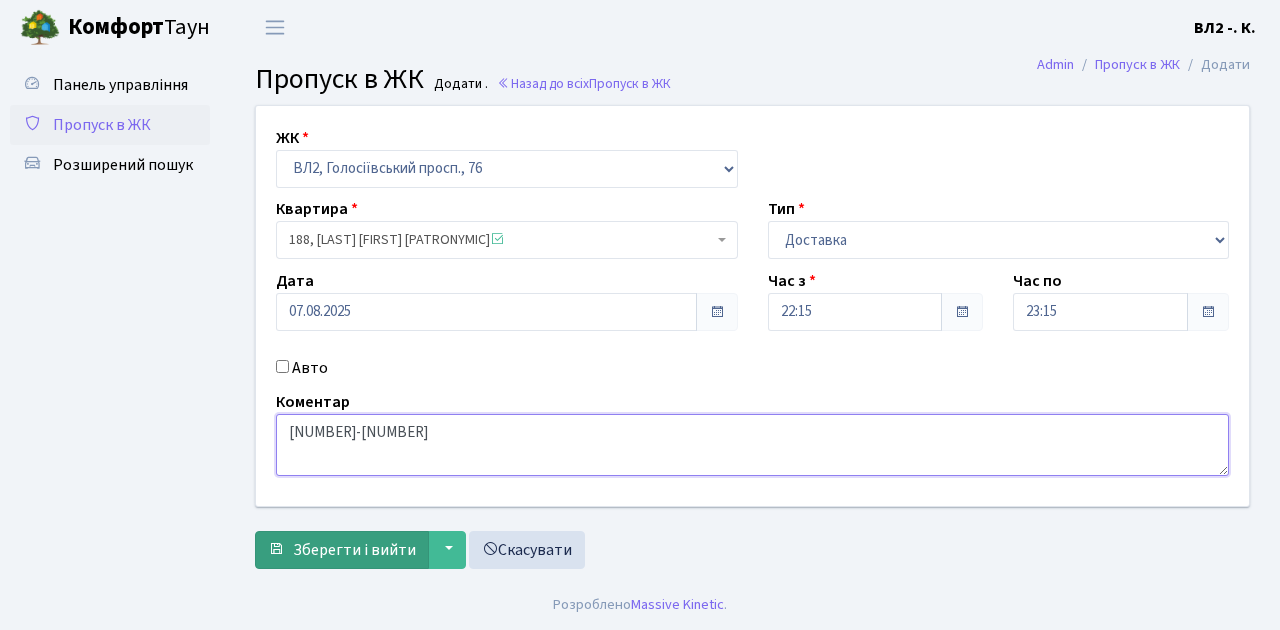 type on "[TIME]" 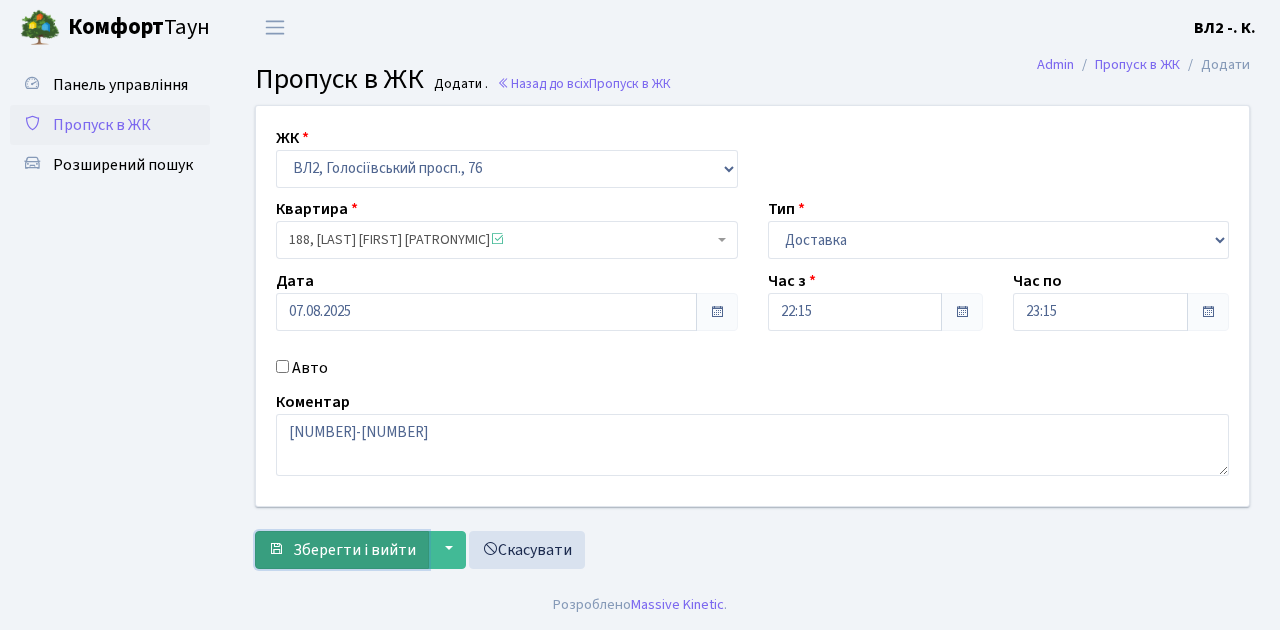 click on "Зберегти і вийти" at bounding box center [354, 550] 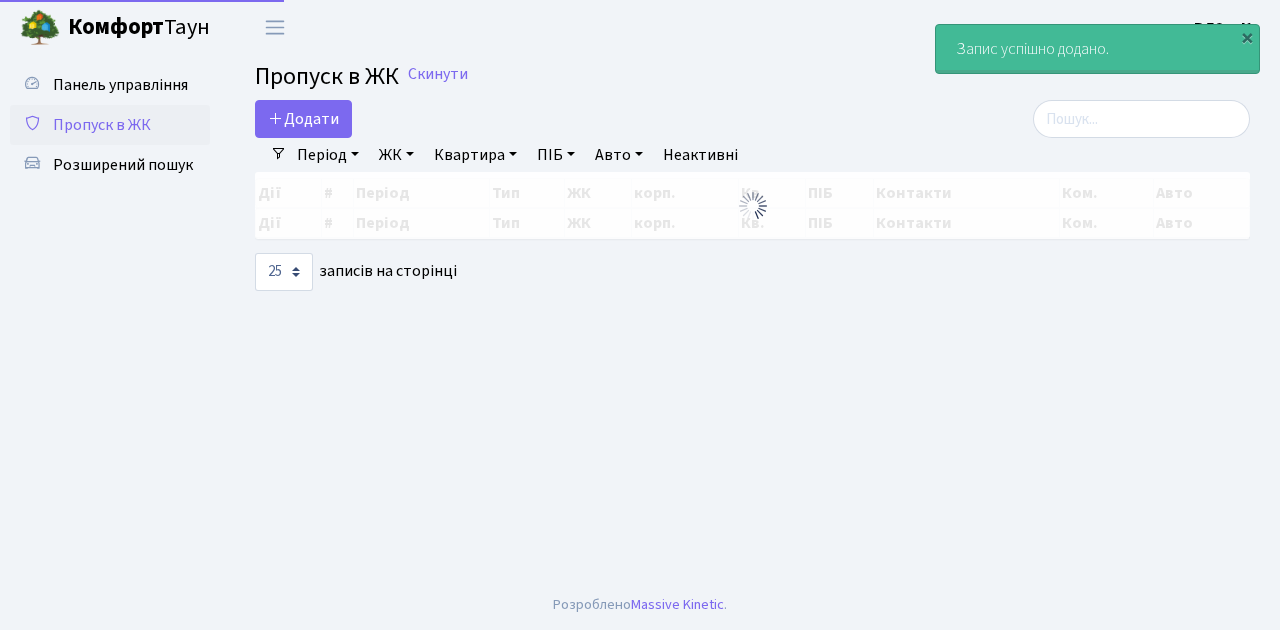 select on "25" 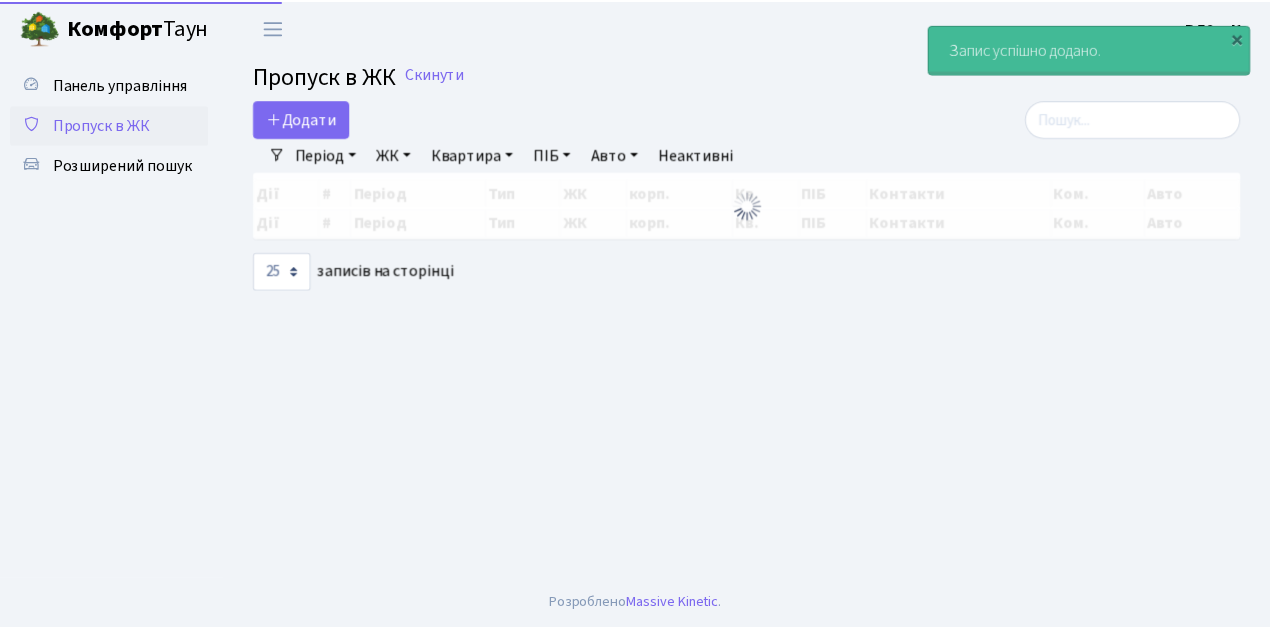 scroll, scrollTop: 0, scrollLeft: 0, axis: both 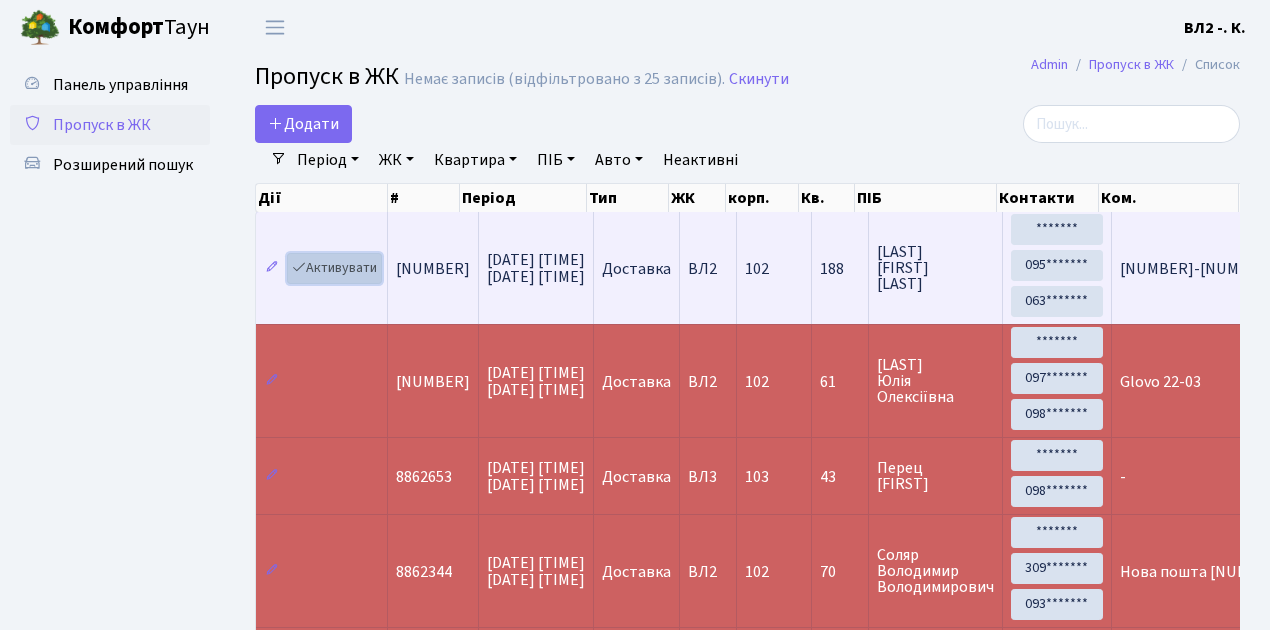 click on "Активувати" at bounding box center (334, 268) 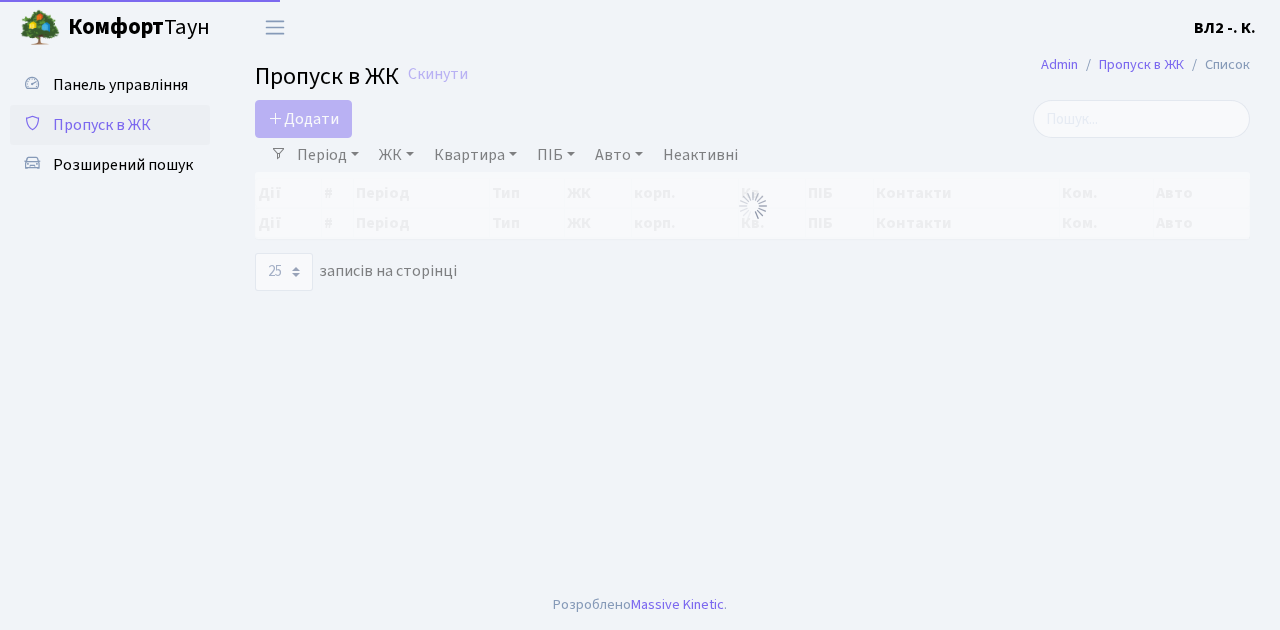 select on "25" 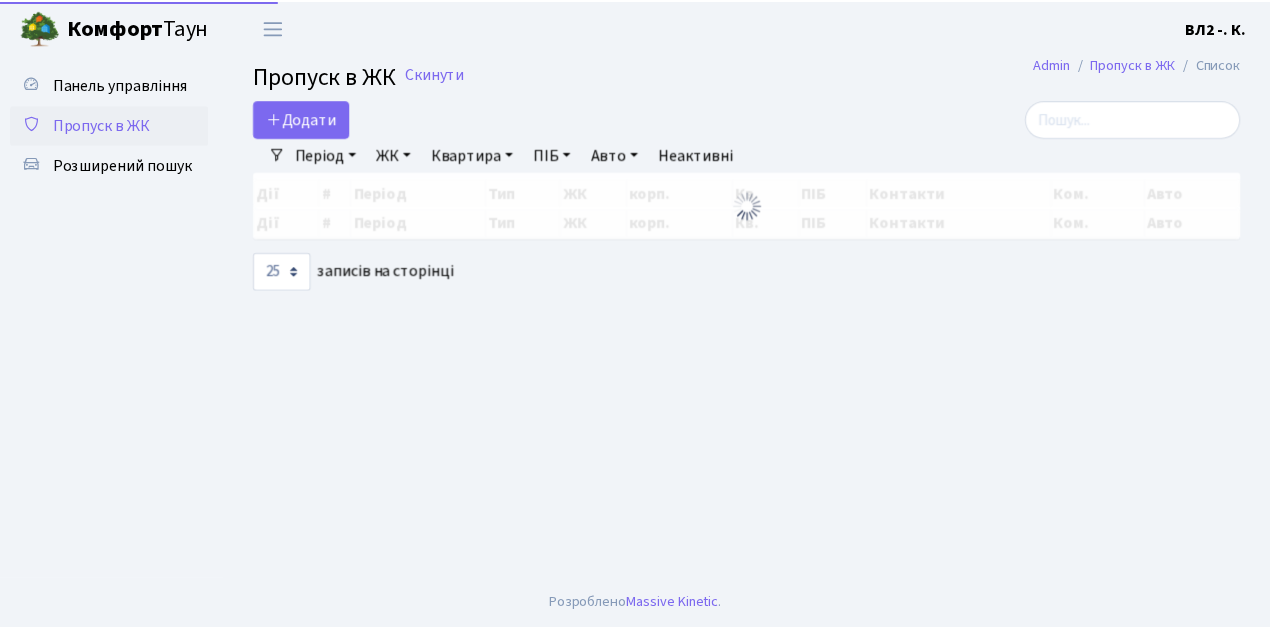 scroll, scrollTop: 0, scrollLeft: 0, axis: both 